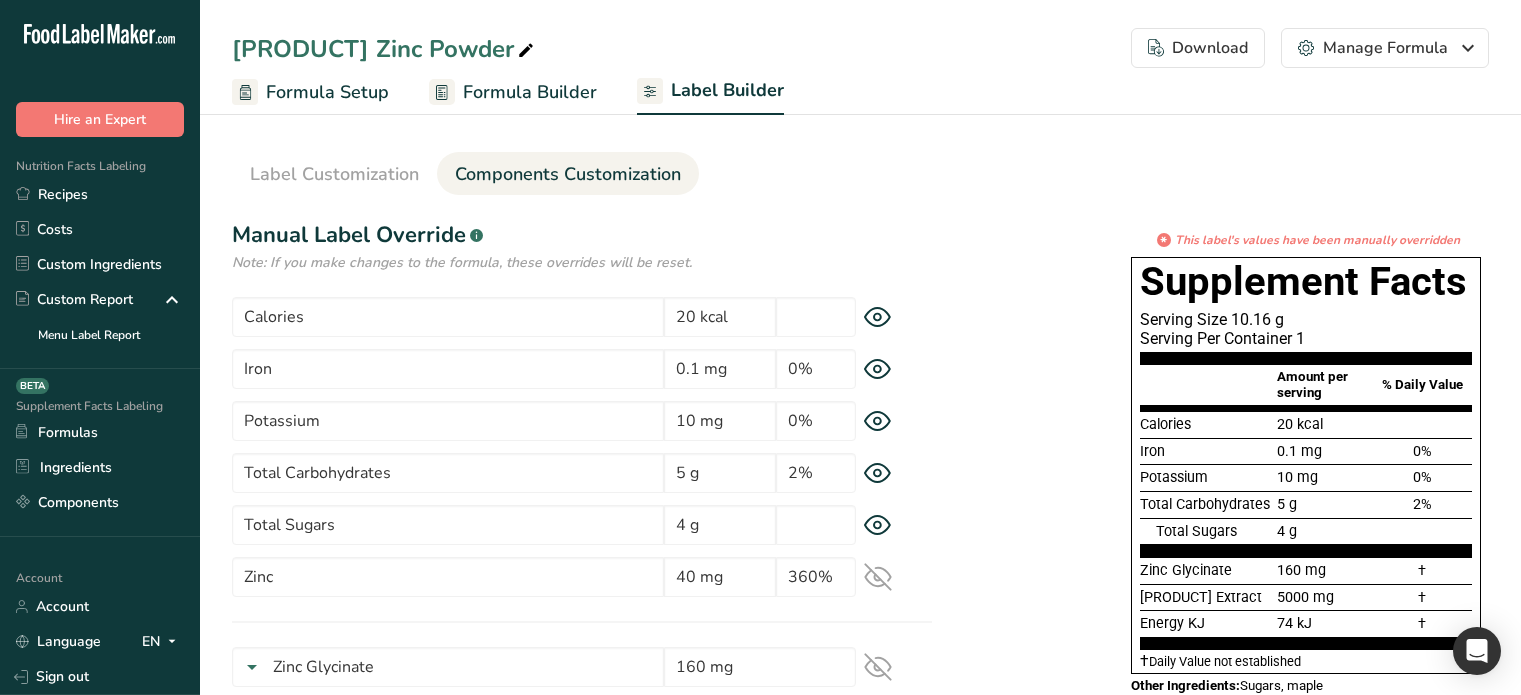 scroll, scrollTop: 12, scrollLeft: 0, axis: vertical 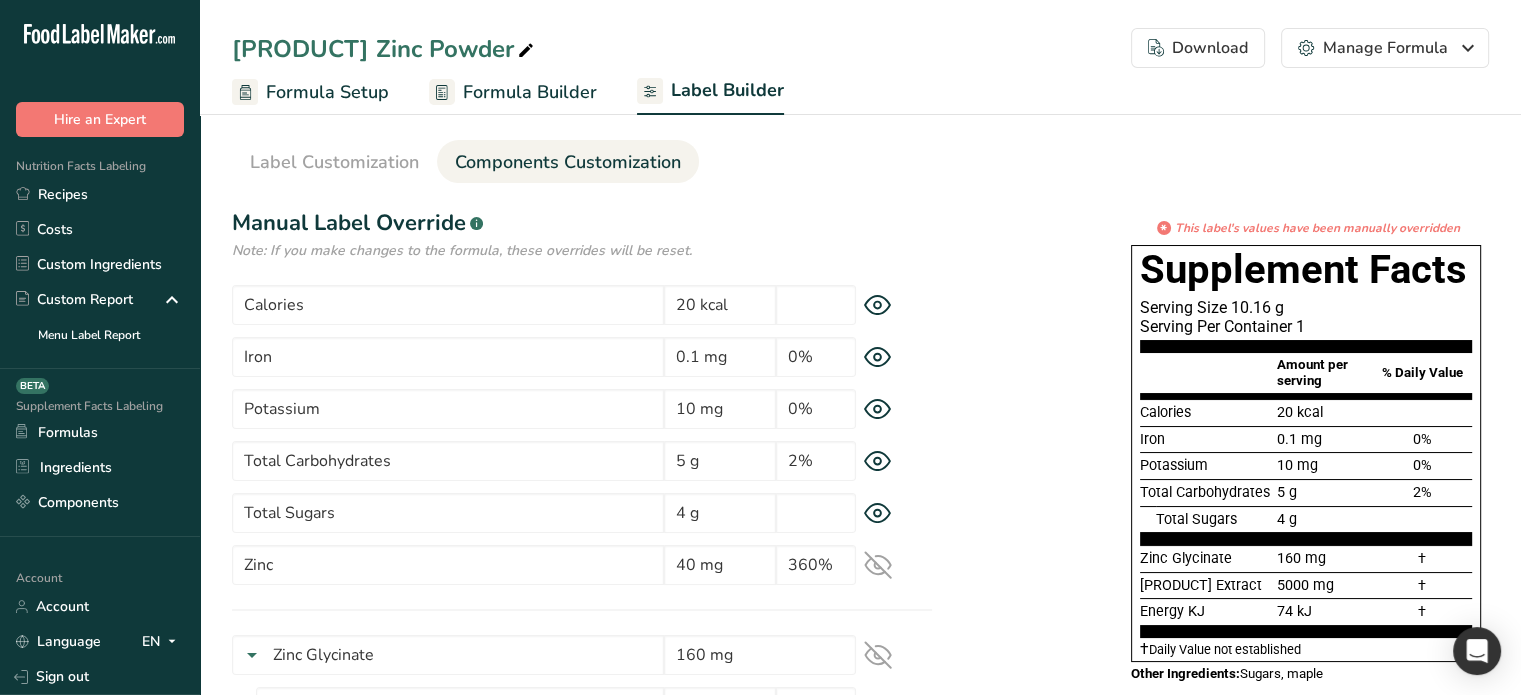 click on "Formula Builder" at bounding box center [530, 92] 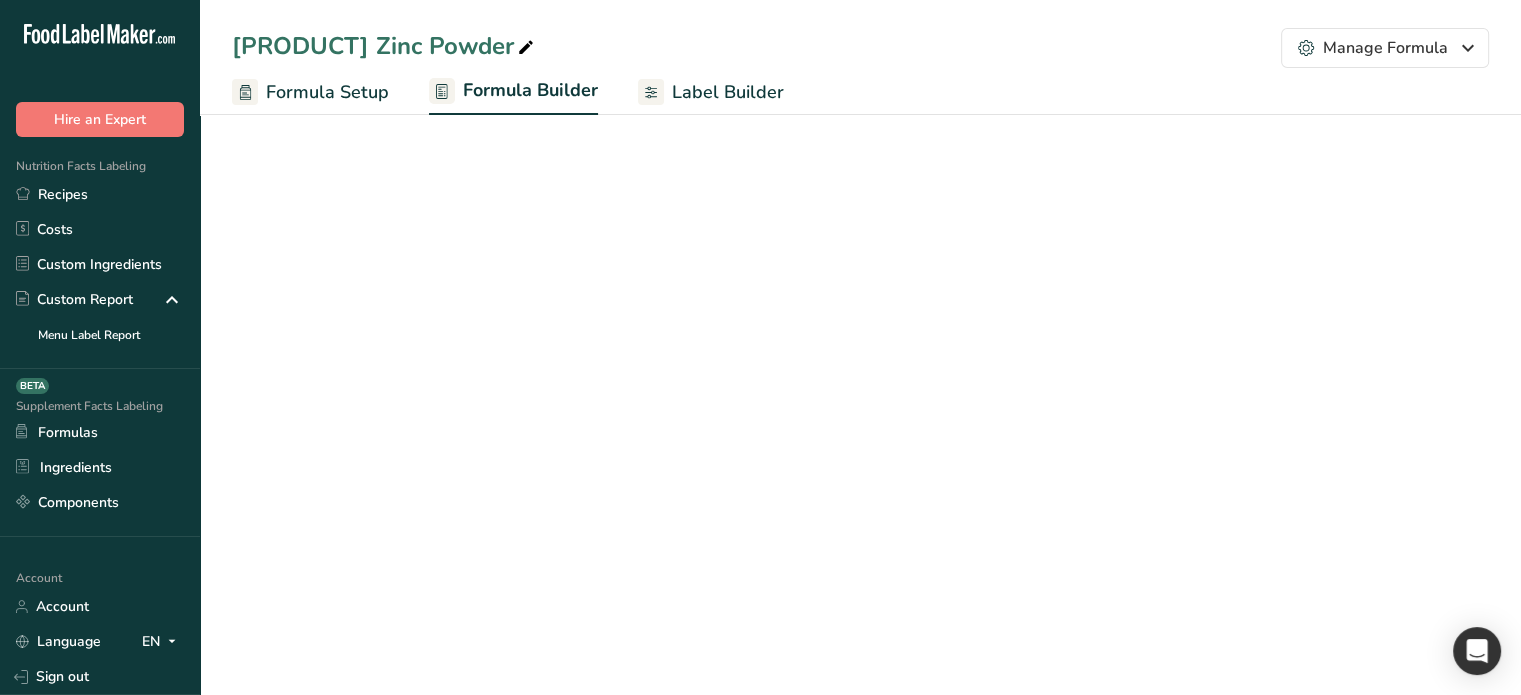 select on "2" 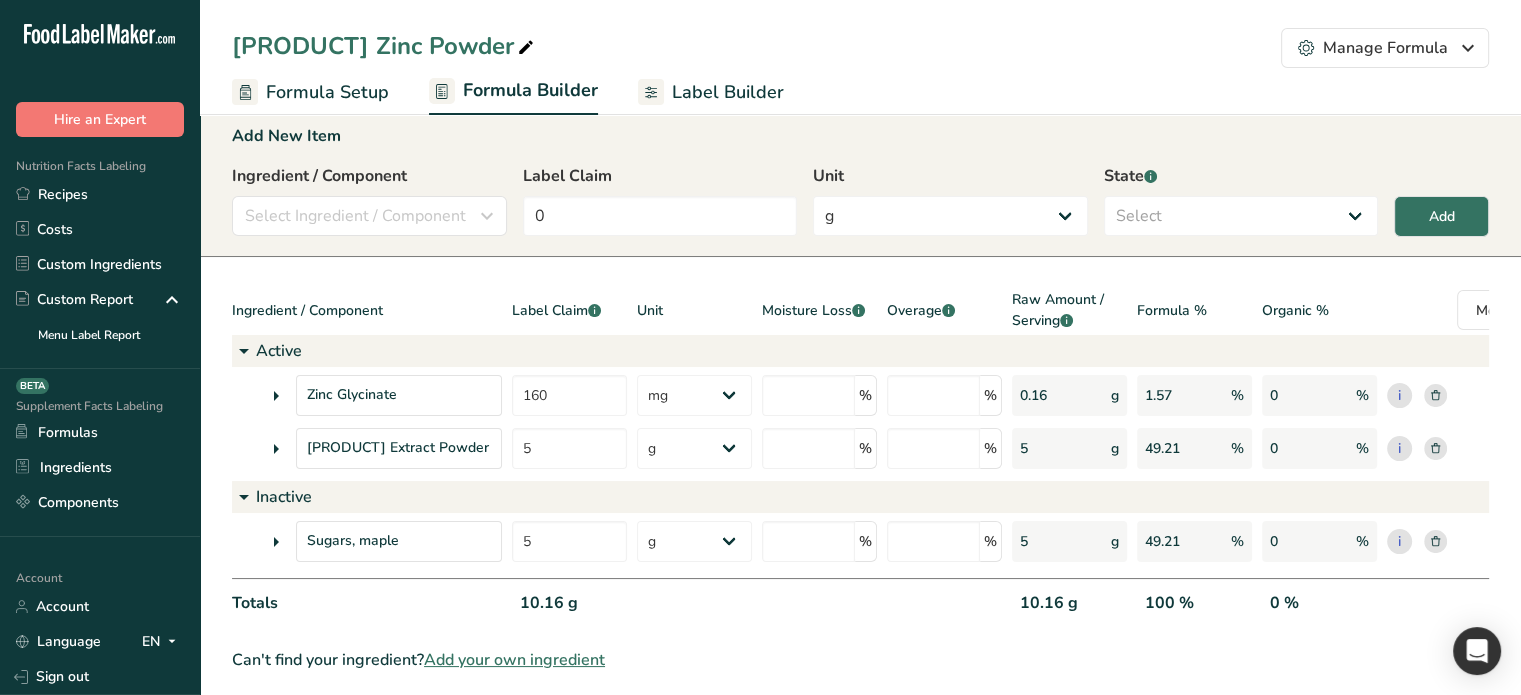 click on "Label Builder" at bounding box center (728, 92) 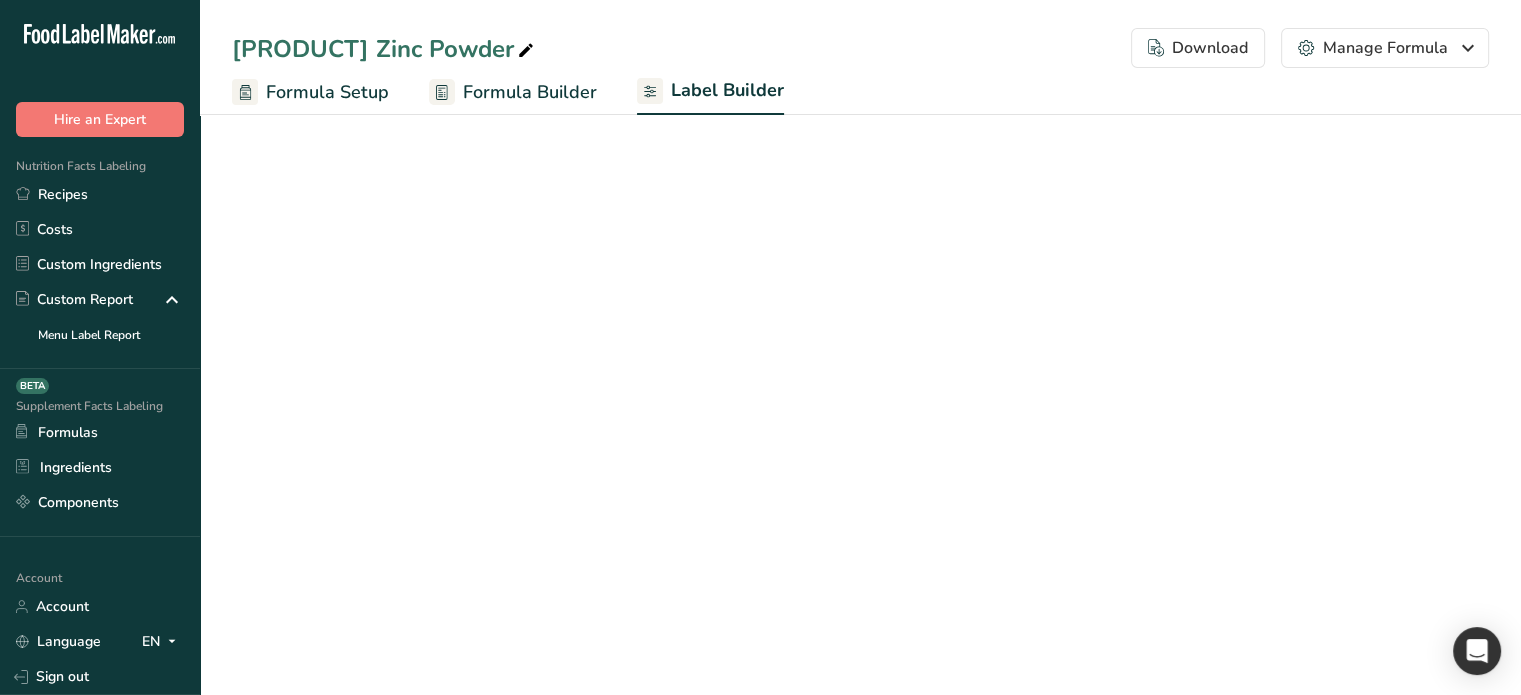 select on "Roboto" 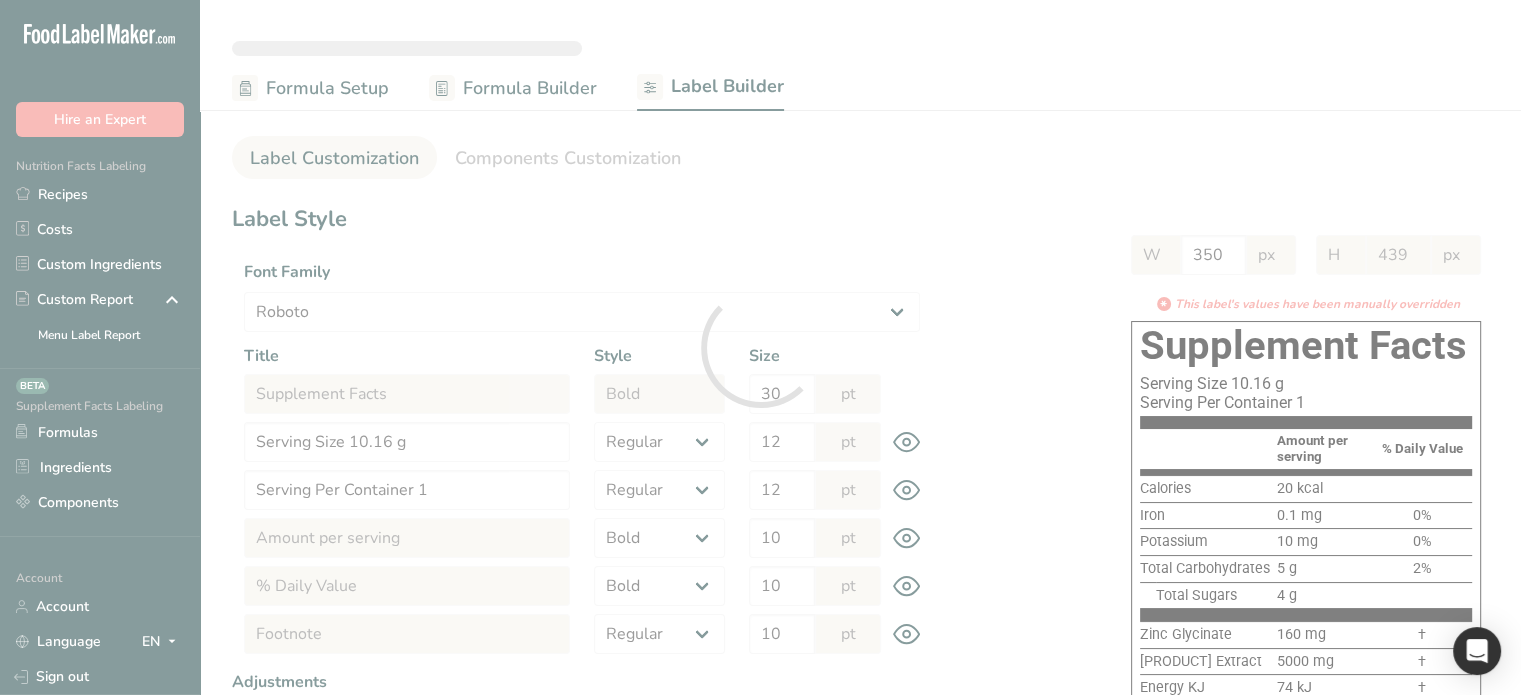 scroll, scrollTop: 0, scrollLeft: 0, axis: both 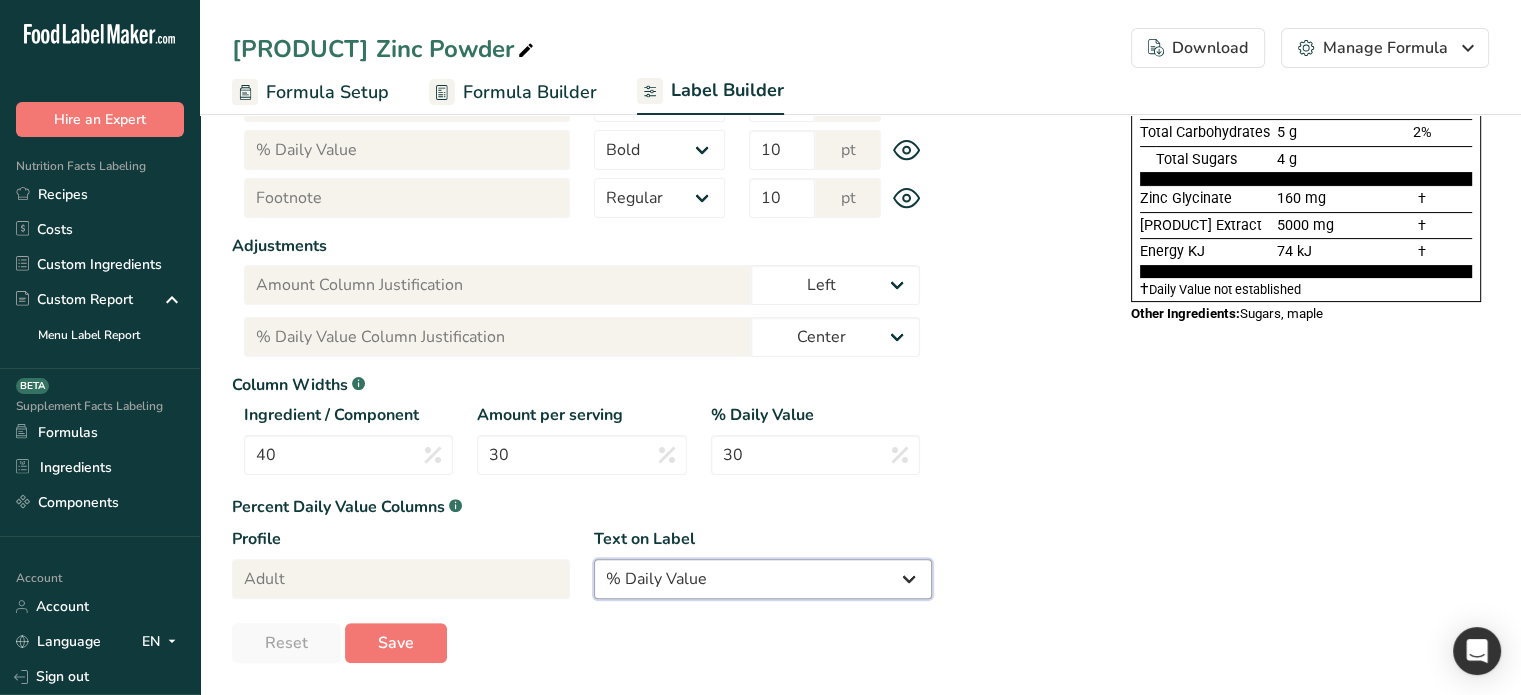 click on "% Daily Value
Daily Value Percent
% DV
%DV" at bounding box center [763, 579] 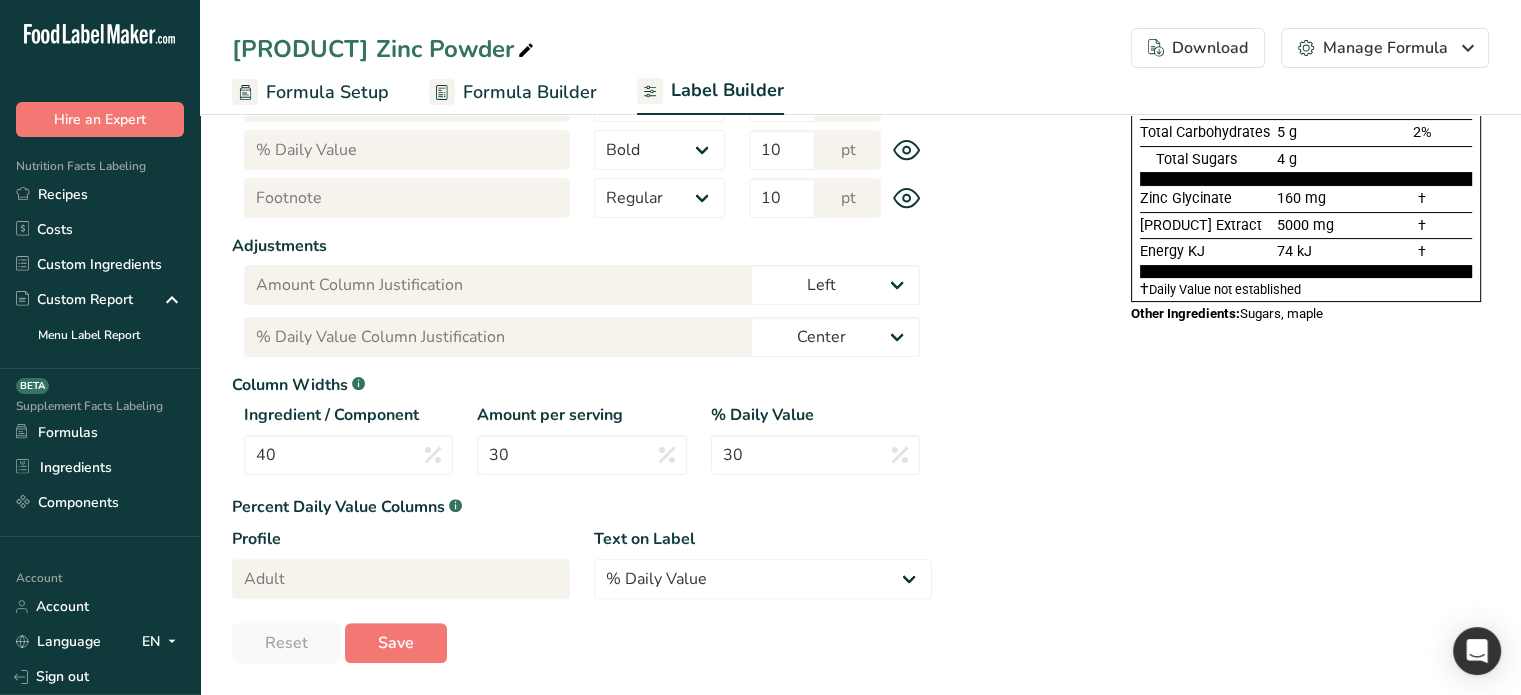 click on "Label Style
Font Family
Arial
Roboto
Helvetica
Verdana
Tahoma
Georgia
Courier New
Comic Sans MS
Times New Roman
Title   Supplement Facts   Style
Regular
Bold
Size   30   pt   Title   Serving Size 10.16 g   Style
Regular
Bold
Size   12   pt       Title   Serving Per Container 1   Style
Regular
Bold
Size   12   pt       Title   Amount per serving   Style
Regular
Bold
Size   10   pt       Title   % Daily Value   Style
Regular
Bold
Size   10   pt       Title   Footnote   Style
Regular
Bold
Size   10   pt" at bounding box center (860, 215) 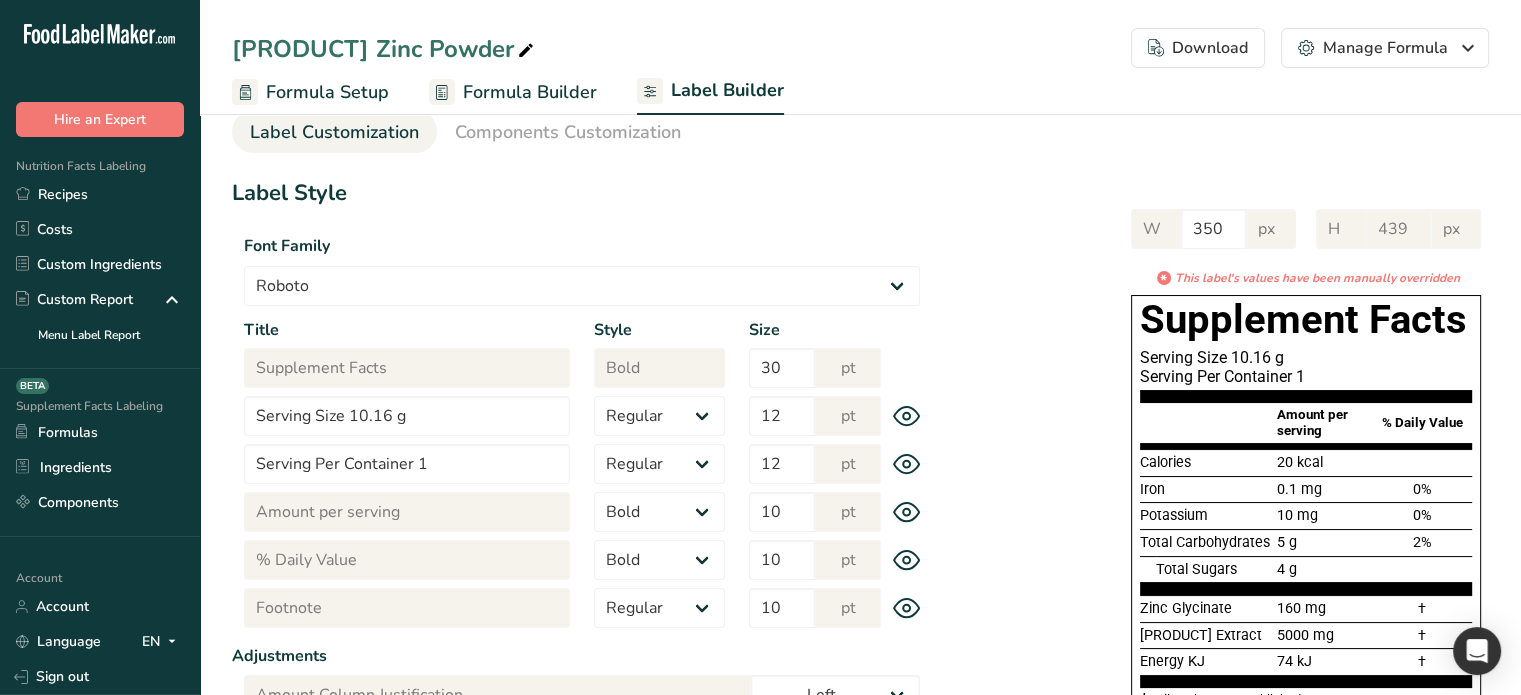 scroll, scrollTop: 27, scrollLeft: 0, axis: vertical 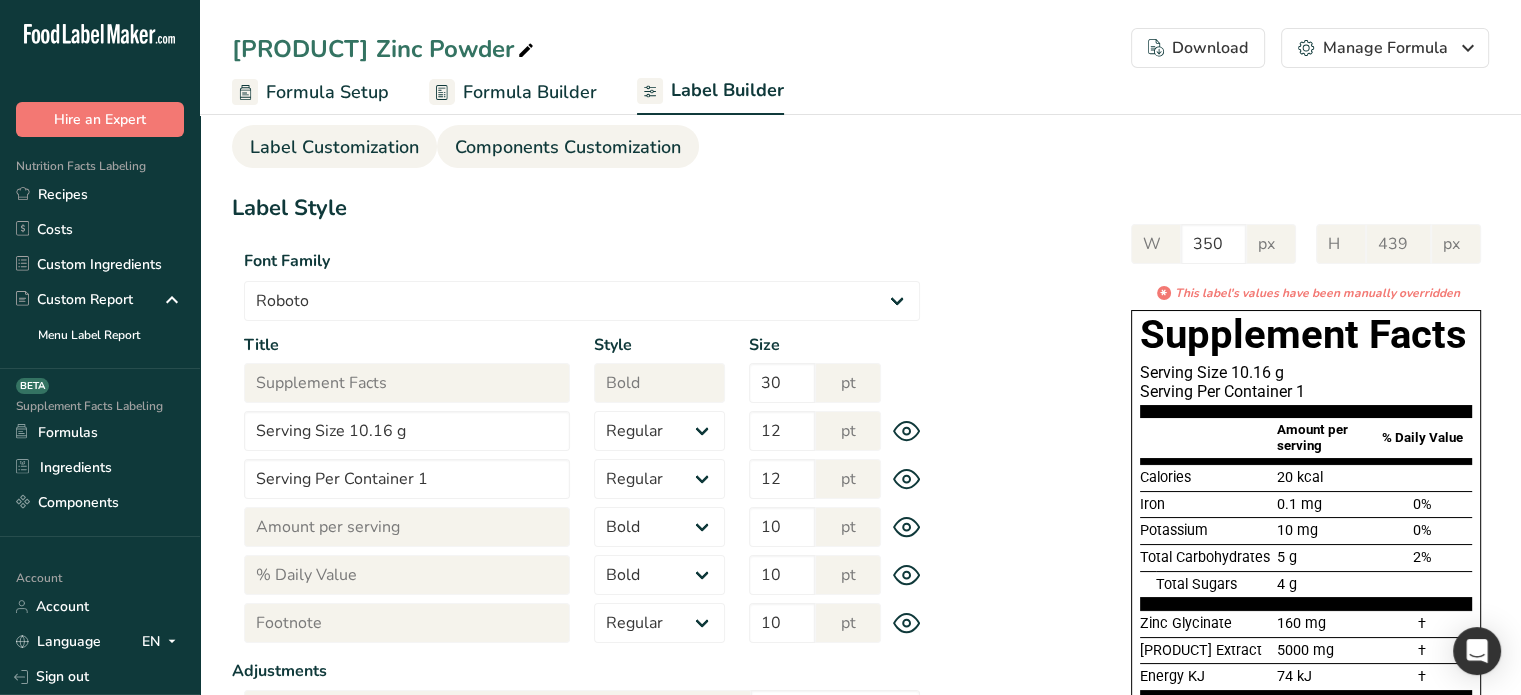 click on "Components Customization" at bounding box center [568, 147] 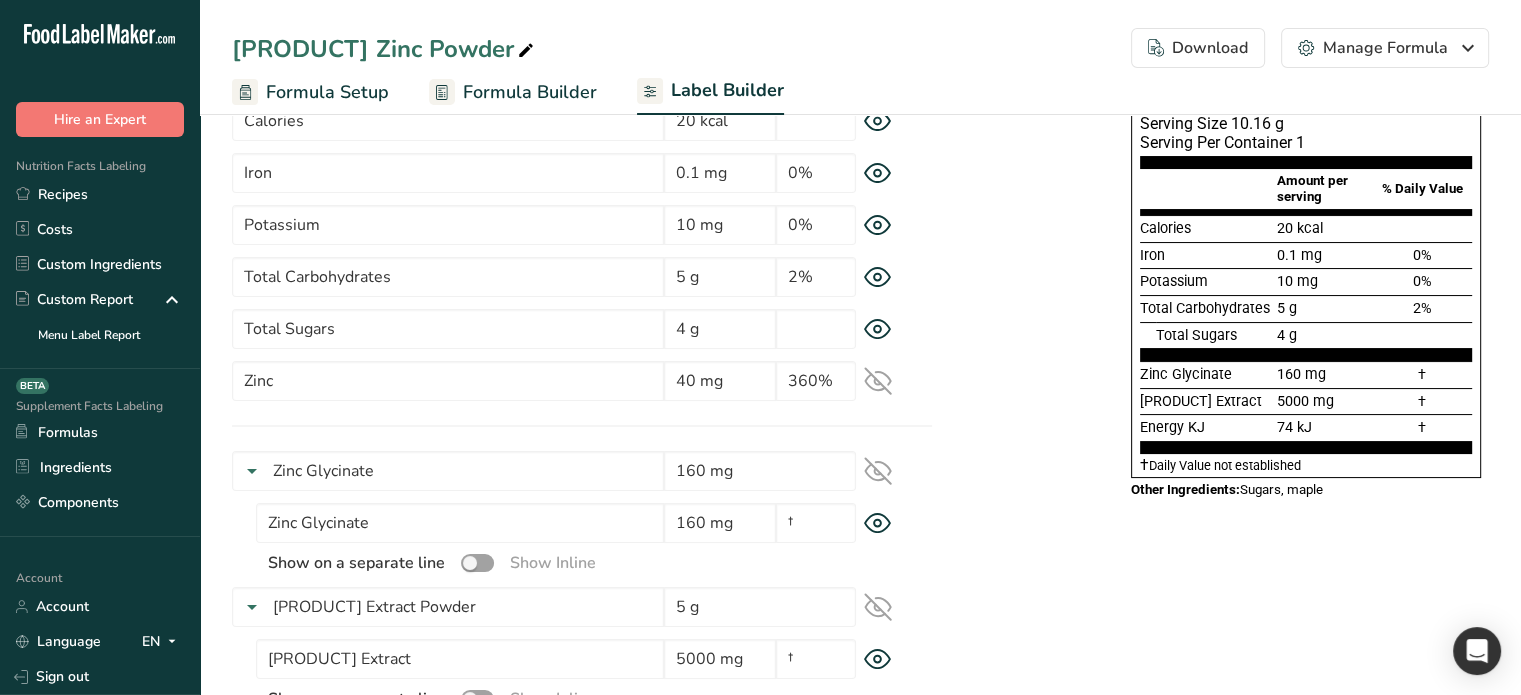 scroll, scrollTop: 197, scrollLeft: 0, axis: vertical 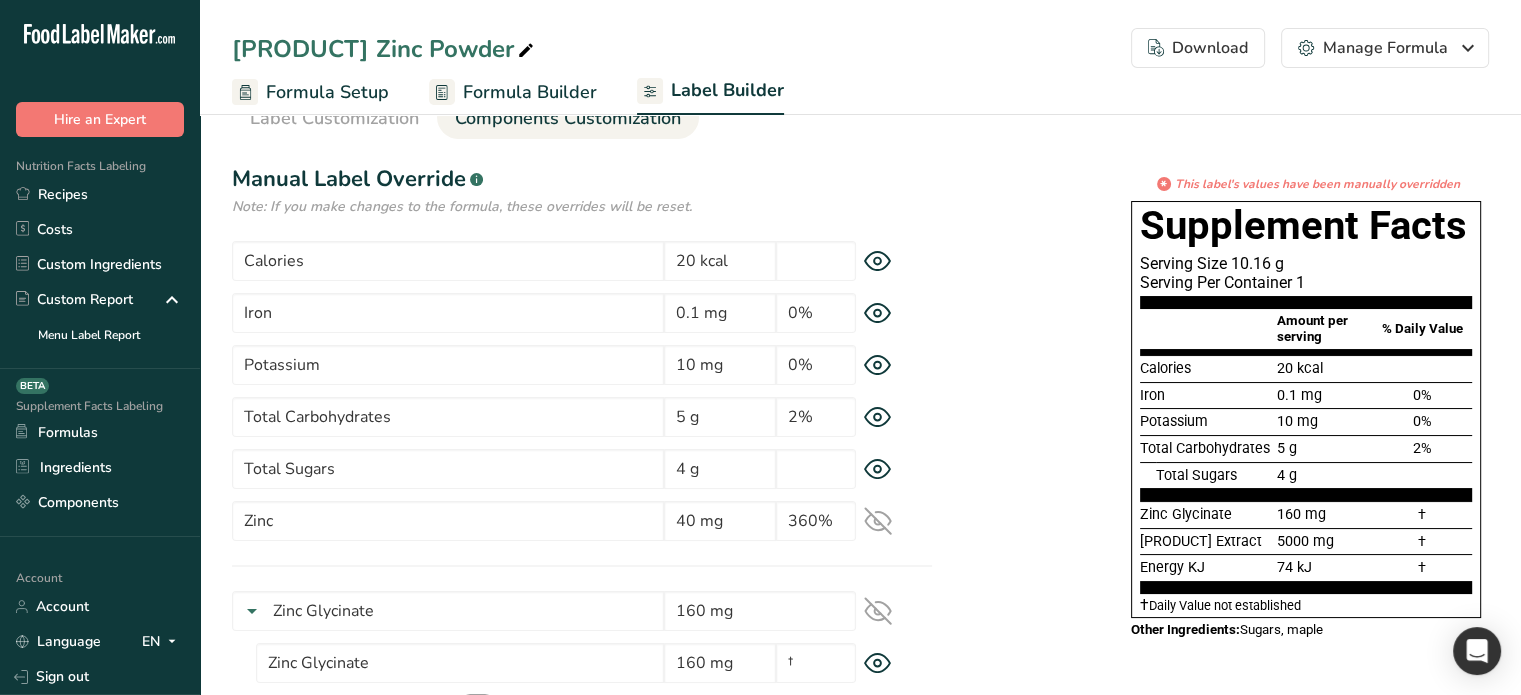 click on "Download" at bounding box center (1198, 48) 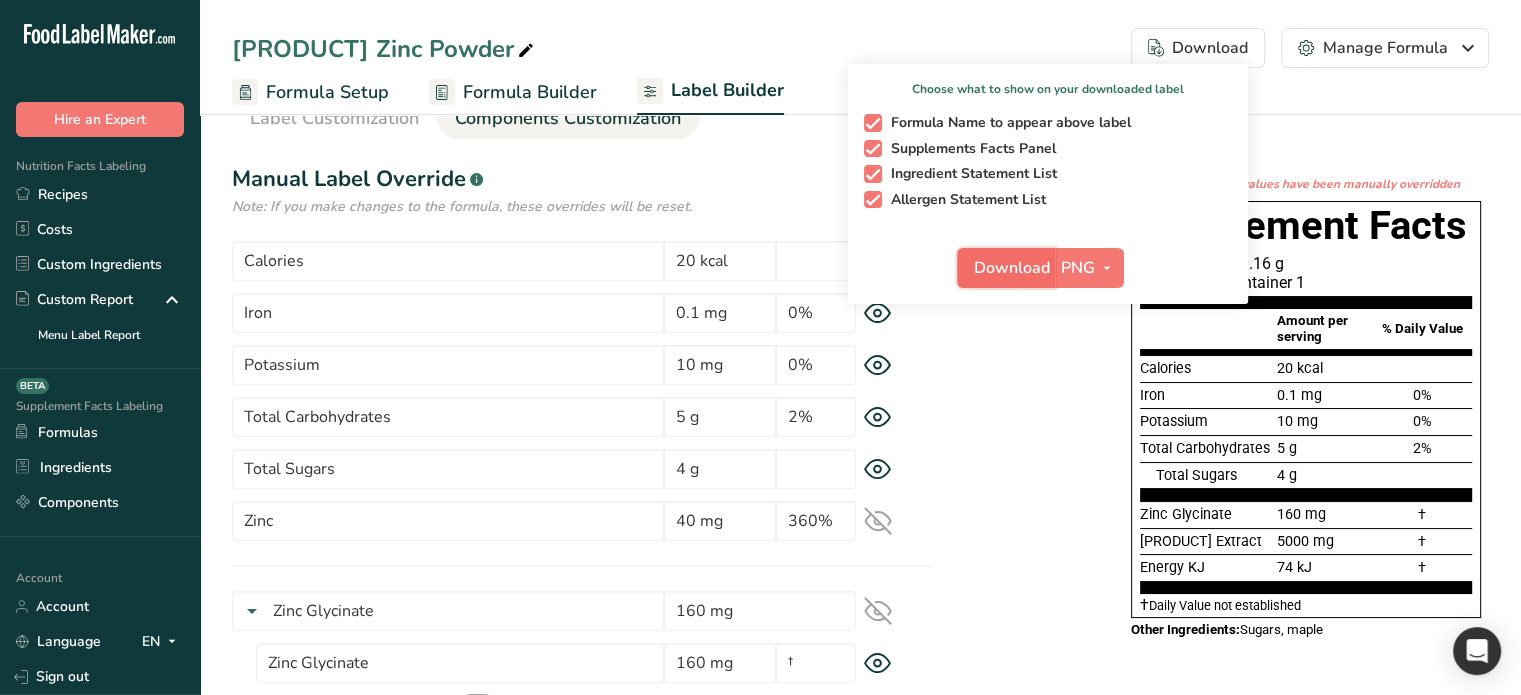 click on "Download" at bounding box center [1012, 268] 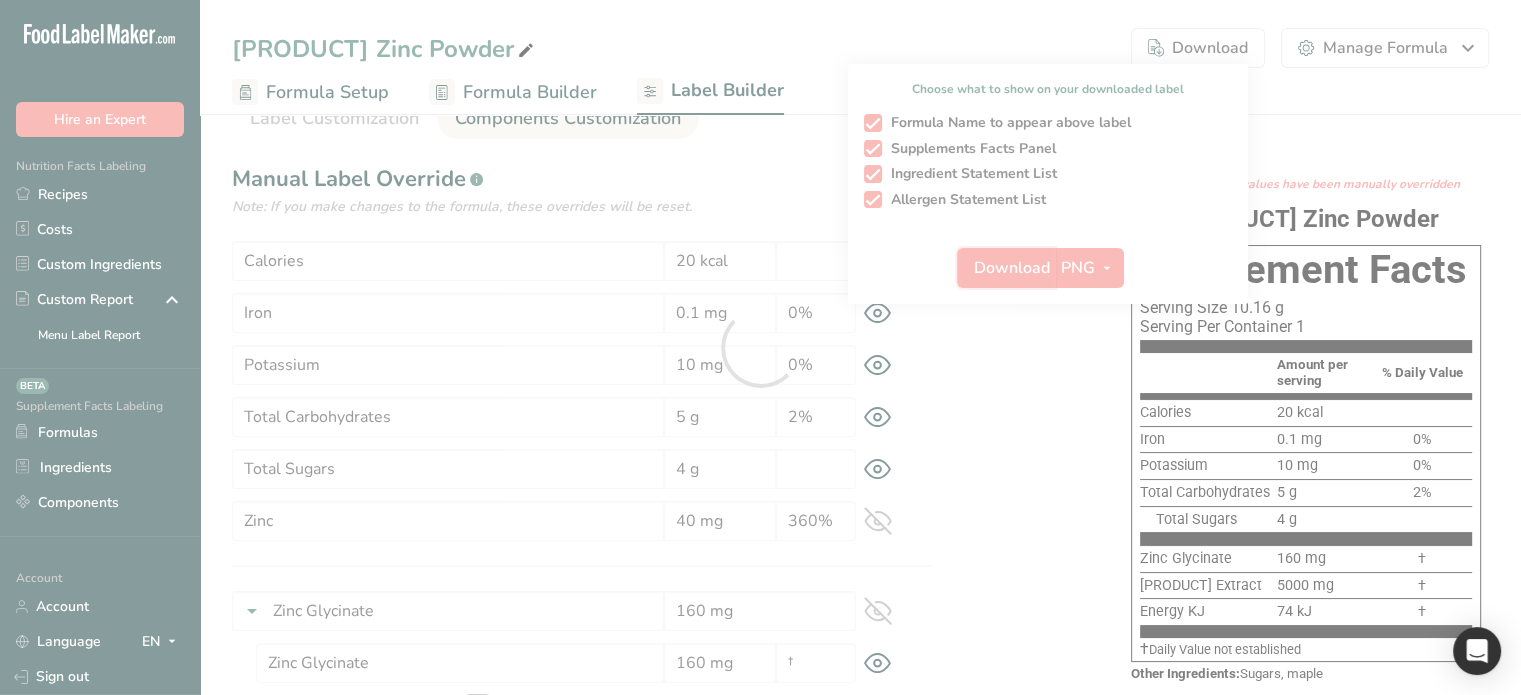 scroll, scrollTop: 0, scrollLeft: 0, axis: both 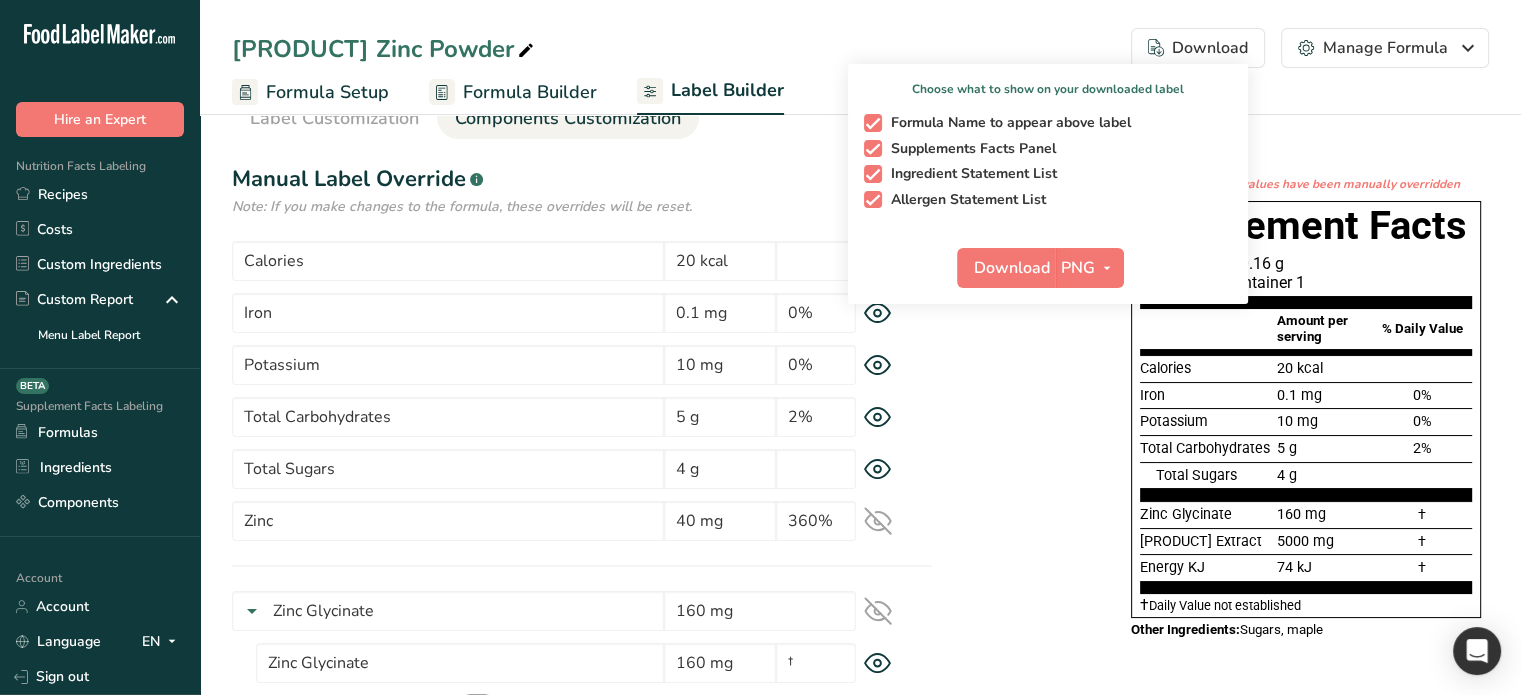 click on "Supplement Facts
Serving Size 10.16 g
Serving Per Container 1
Amount per serving
% Daily Value
Calories
20 kcal
Iron
0.1 mg
0%
Potassium
10 mg
0%
Total Carbohydrates
5 g
2%
Total Sugars
4 g
Zinc Glycinate
160 mg
†
[PRODUCT] Extract
5000 mg
†
Energy KJ
74 kJ
†
†  Daily Value not established" at bounding box center [1306, 409] 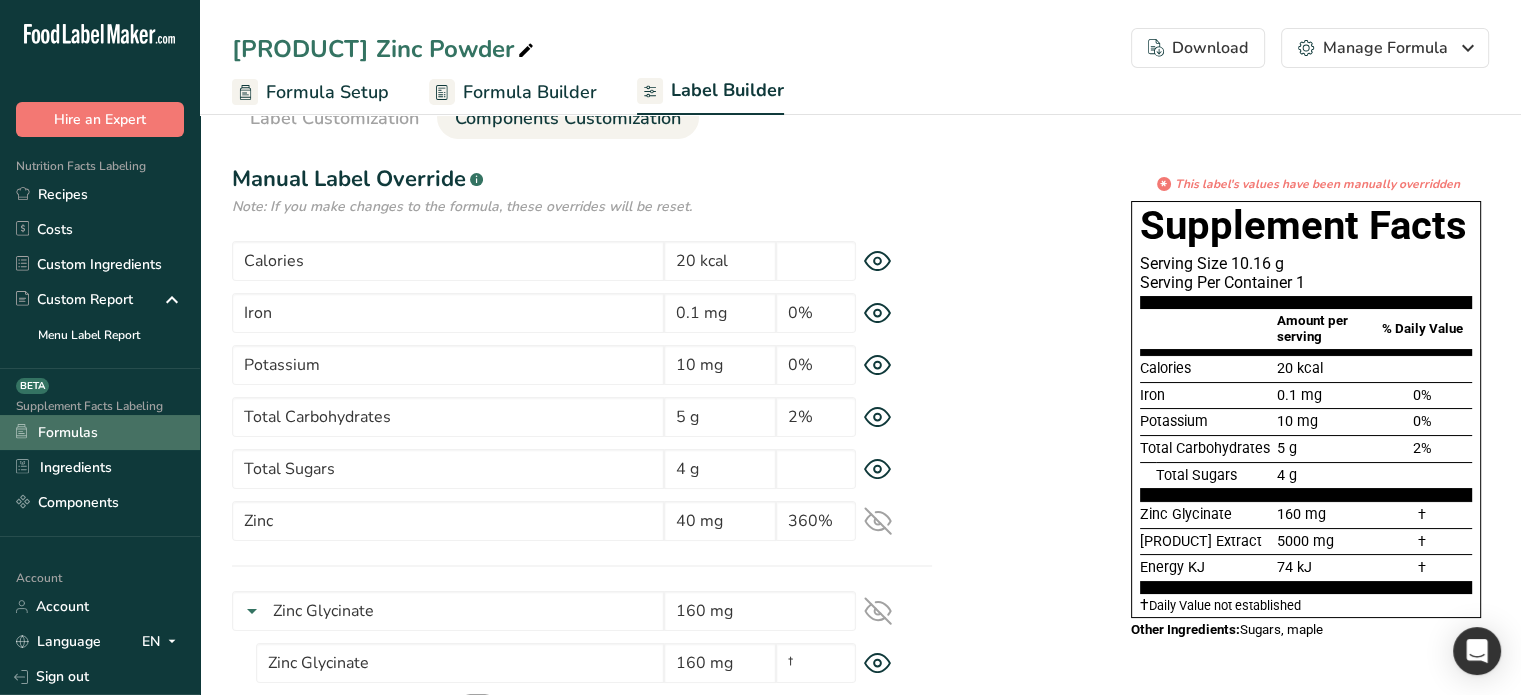 click on "Formulas" at bounding box center [100, 432] 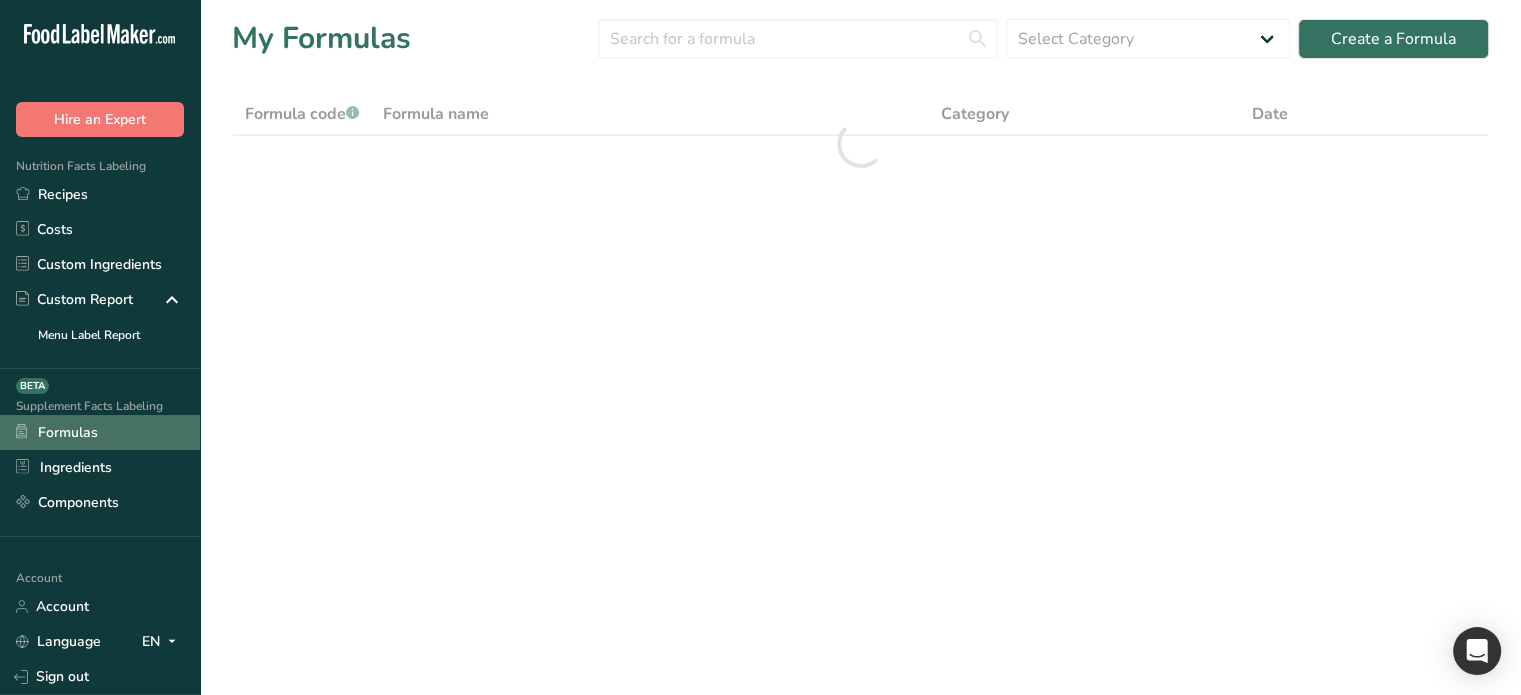 scroll, scrollTop: 0, scrollLeft: 0, axis: both 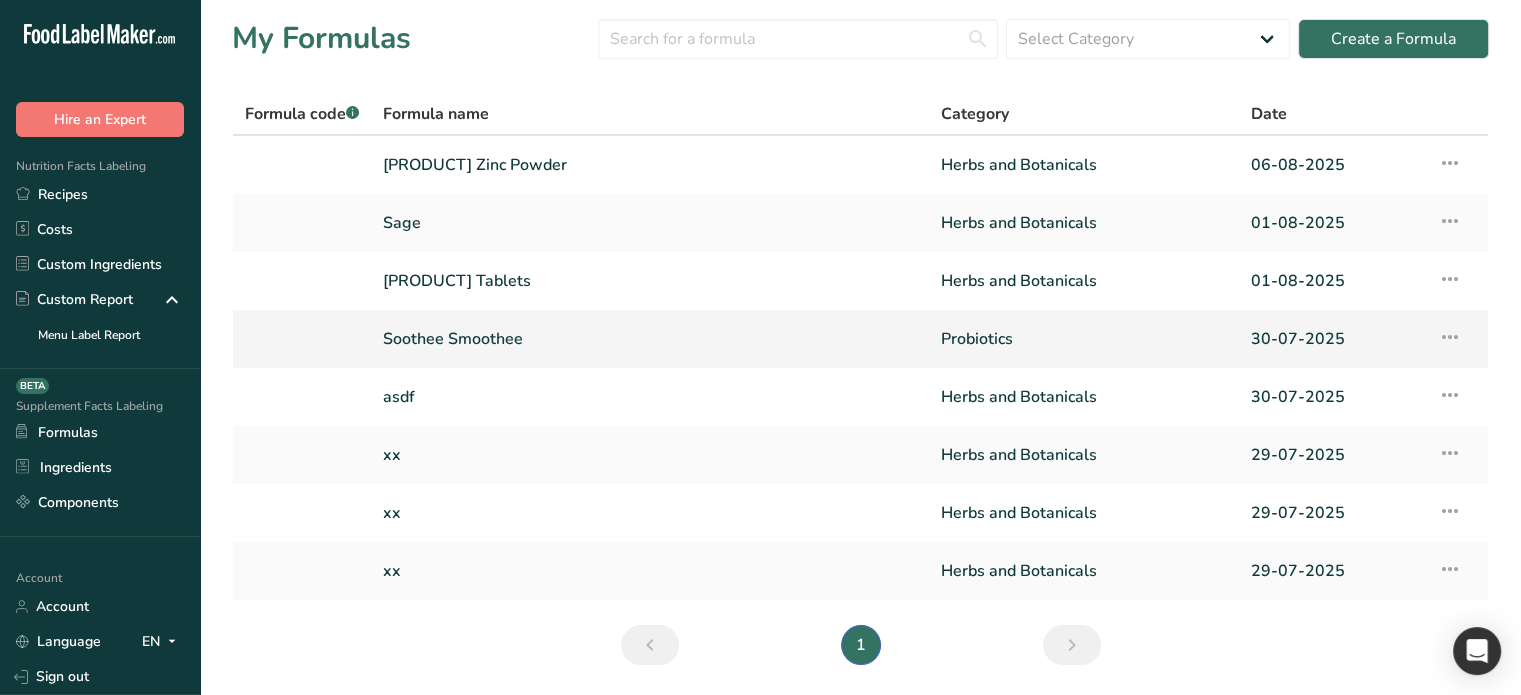 click on "Soothee Smoothee" at bounding box center [650, 339] 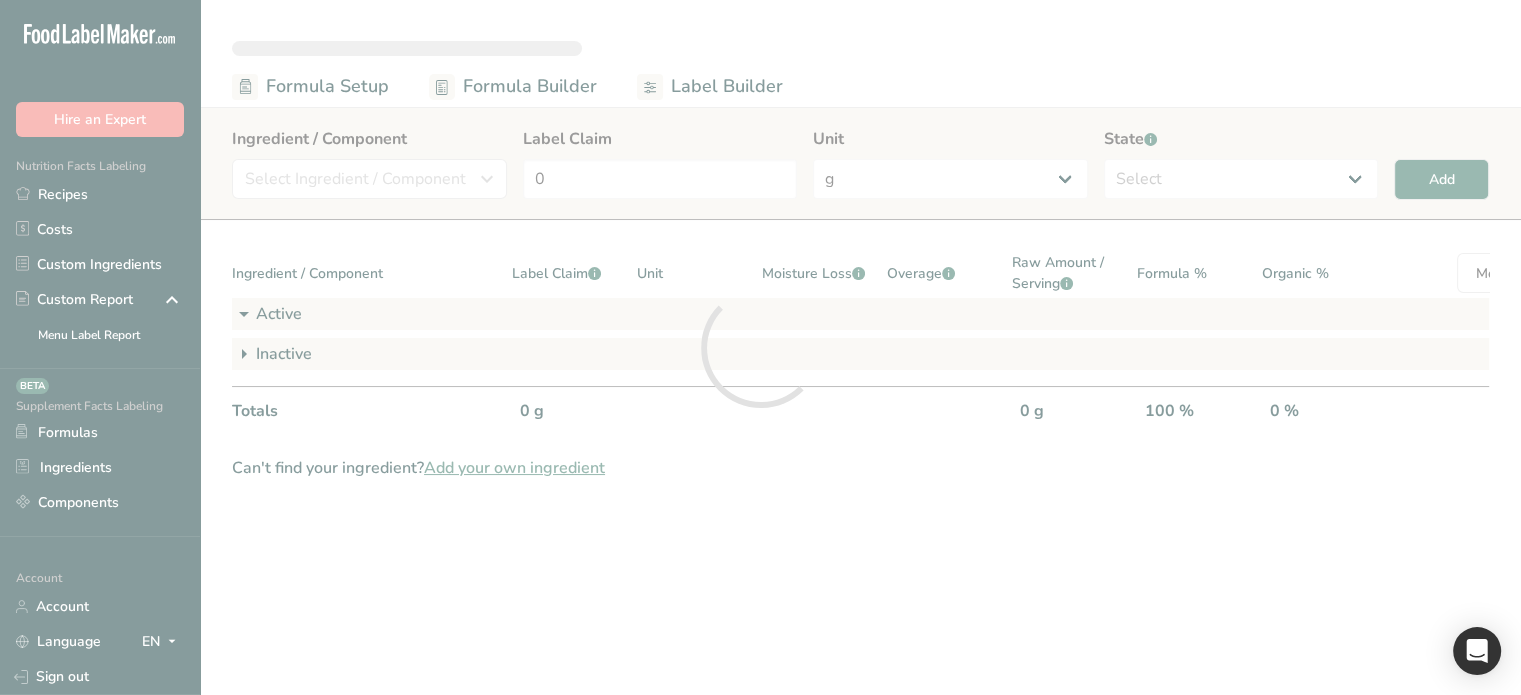 select on "7" 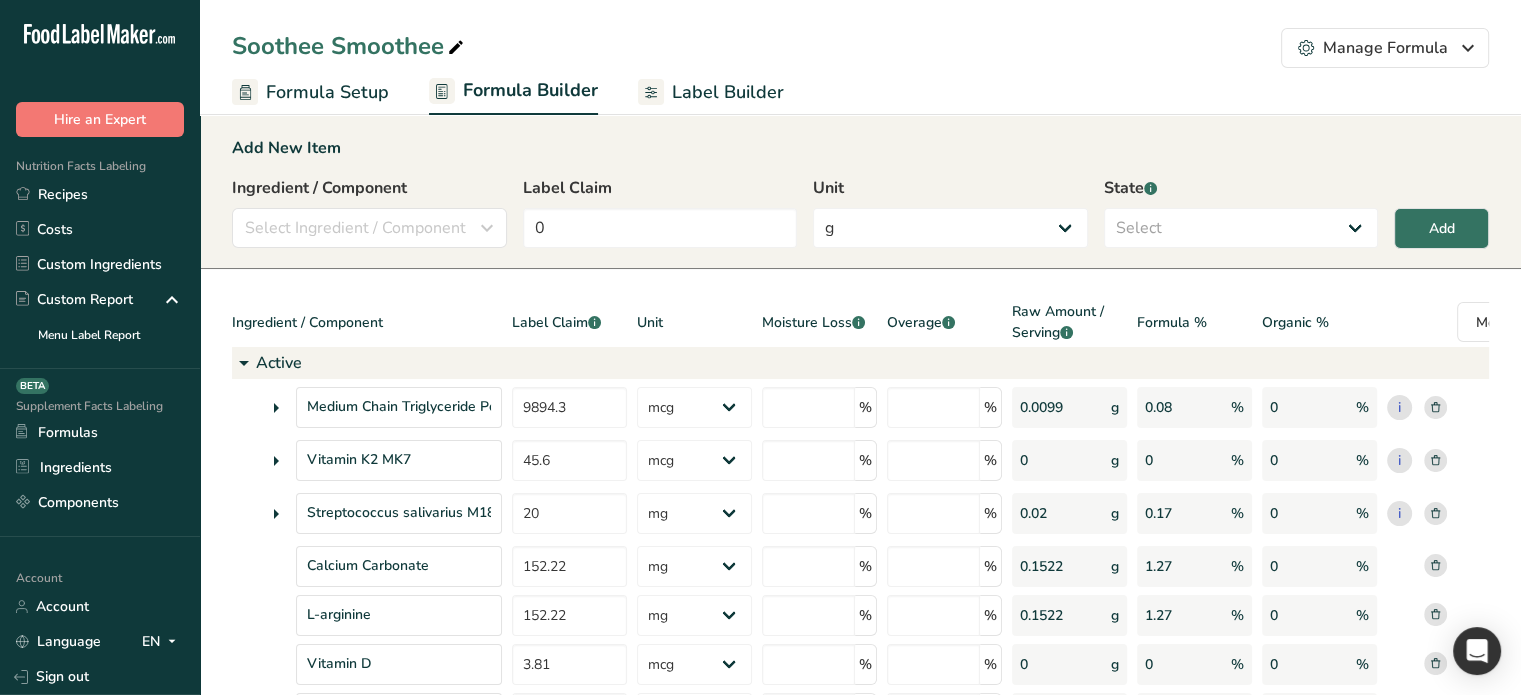 click on "Label Builder" at bounding box center [728, 92] 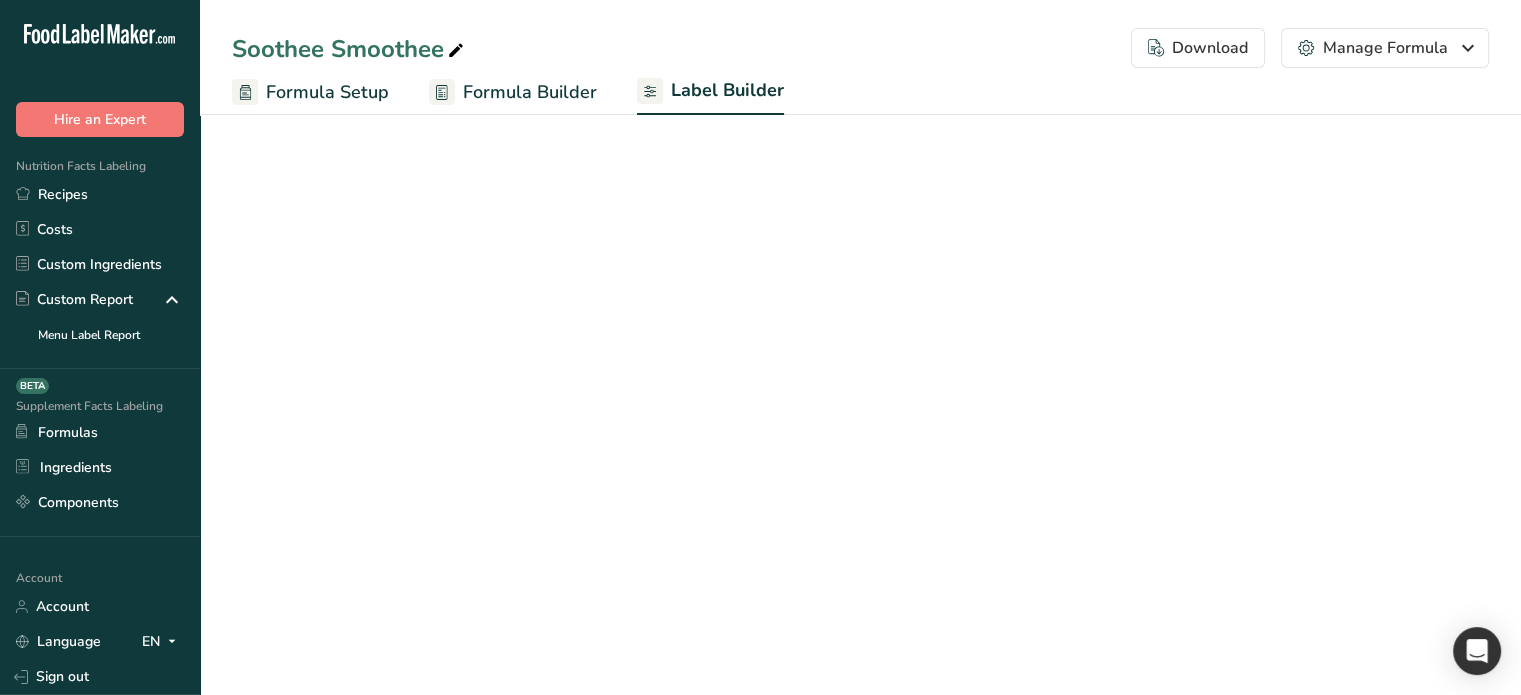 select on "Roboto" 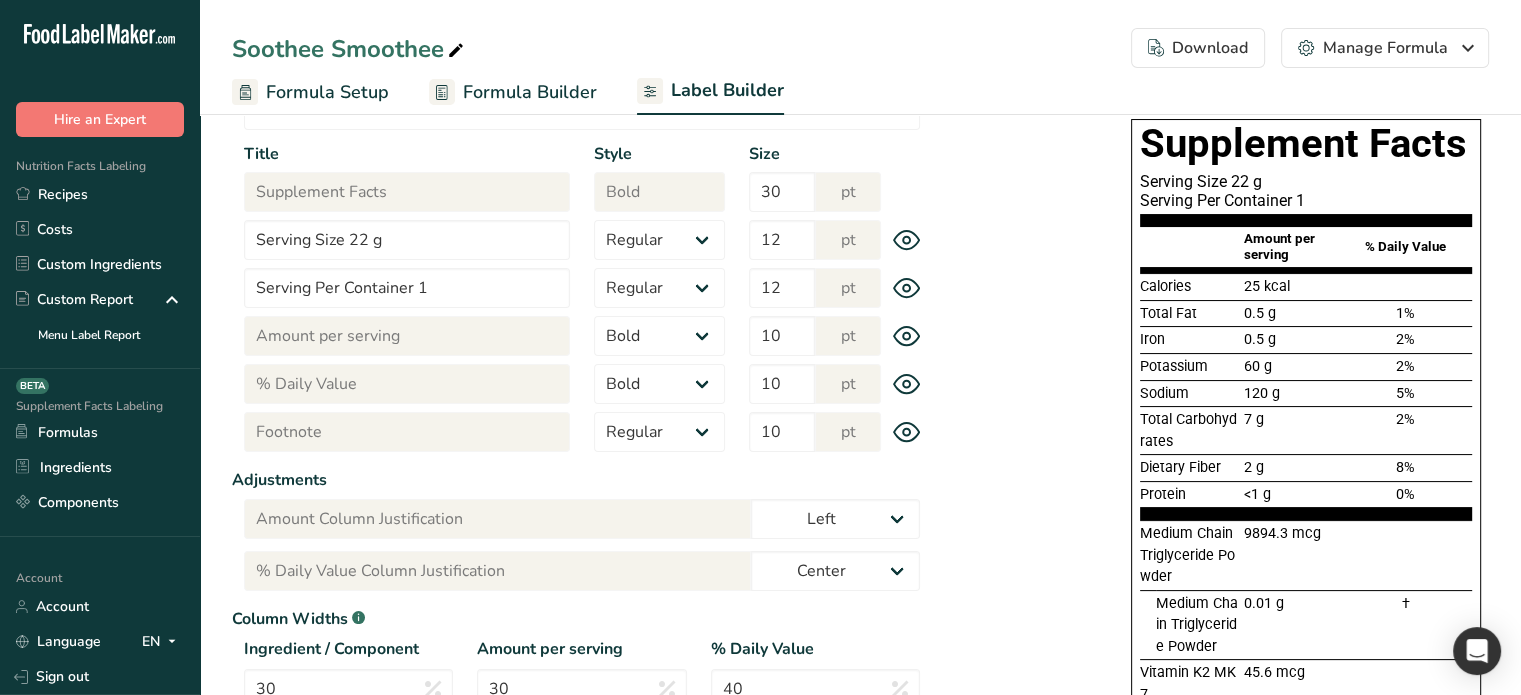 scroll, scrollTop: 213, scrollLeft: 0, axis: vertical 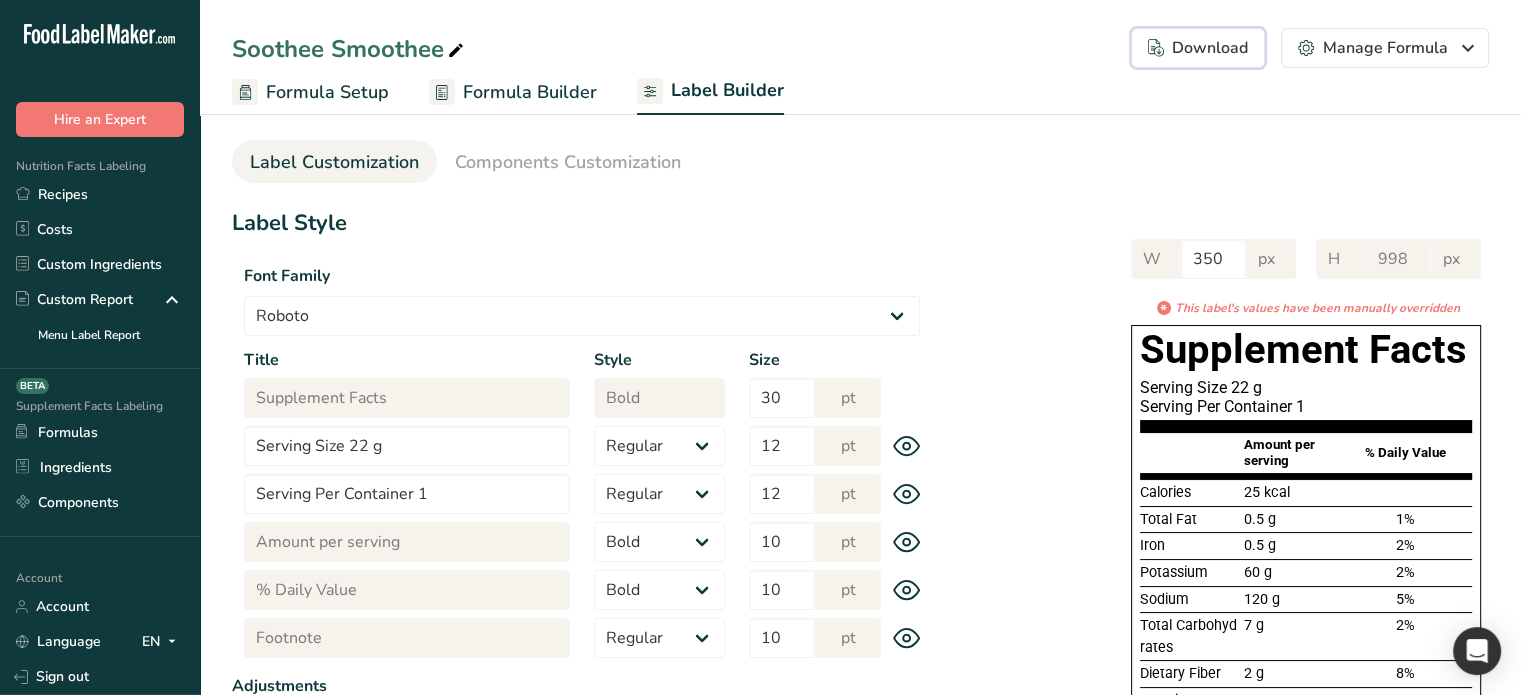 click on "Download
Choose what to show on your downloaded label
Formula Name to appear above label
Supplements Facts Panel
Ingredient Statement List
Allergen Statement List
Download
PNG
PNG
BMP
SVG
PDF" at bounding box center (1198, 48) 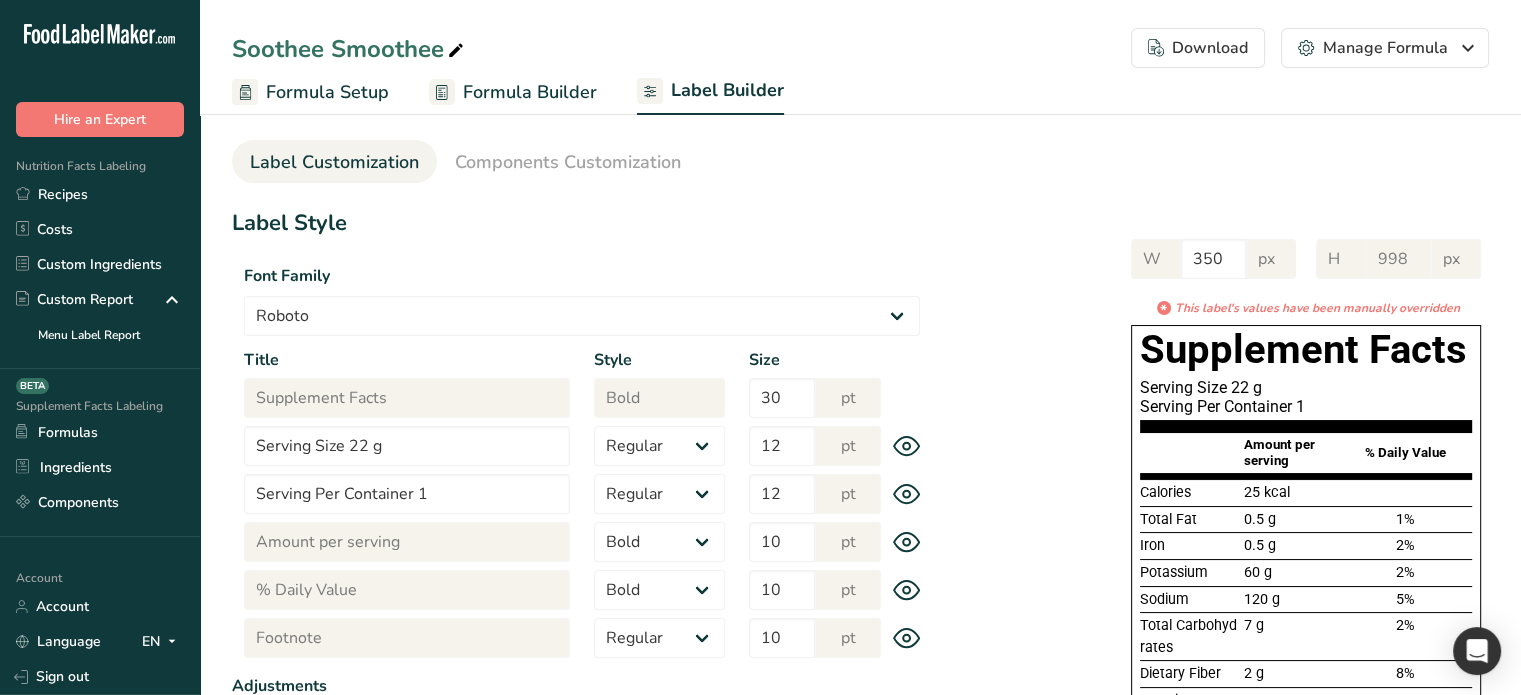 click on "Download" at bounding box center (1198, 48) 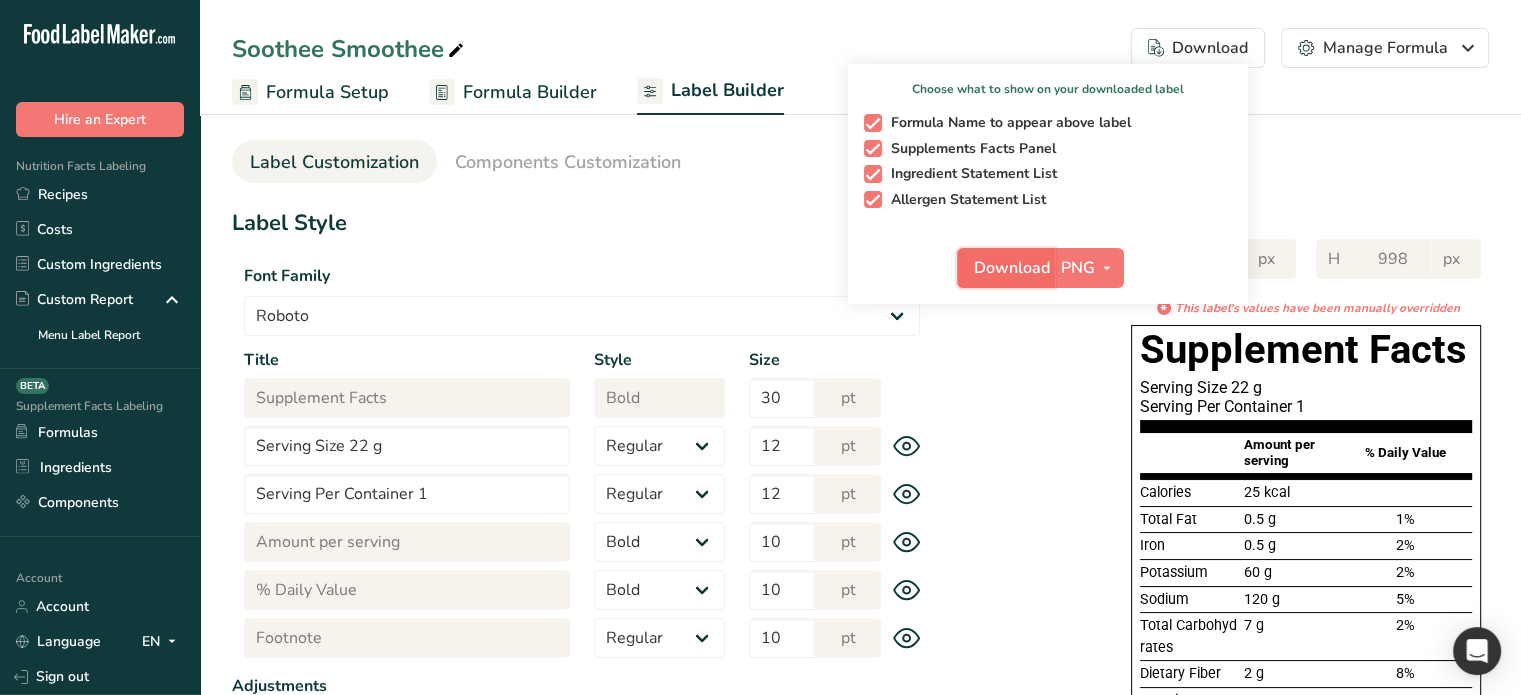click on "Download" at bounding box center [1012, 268] 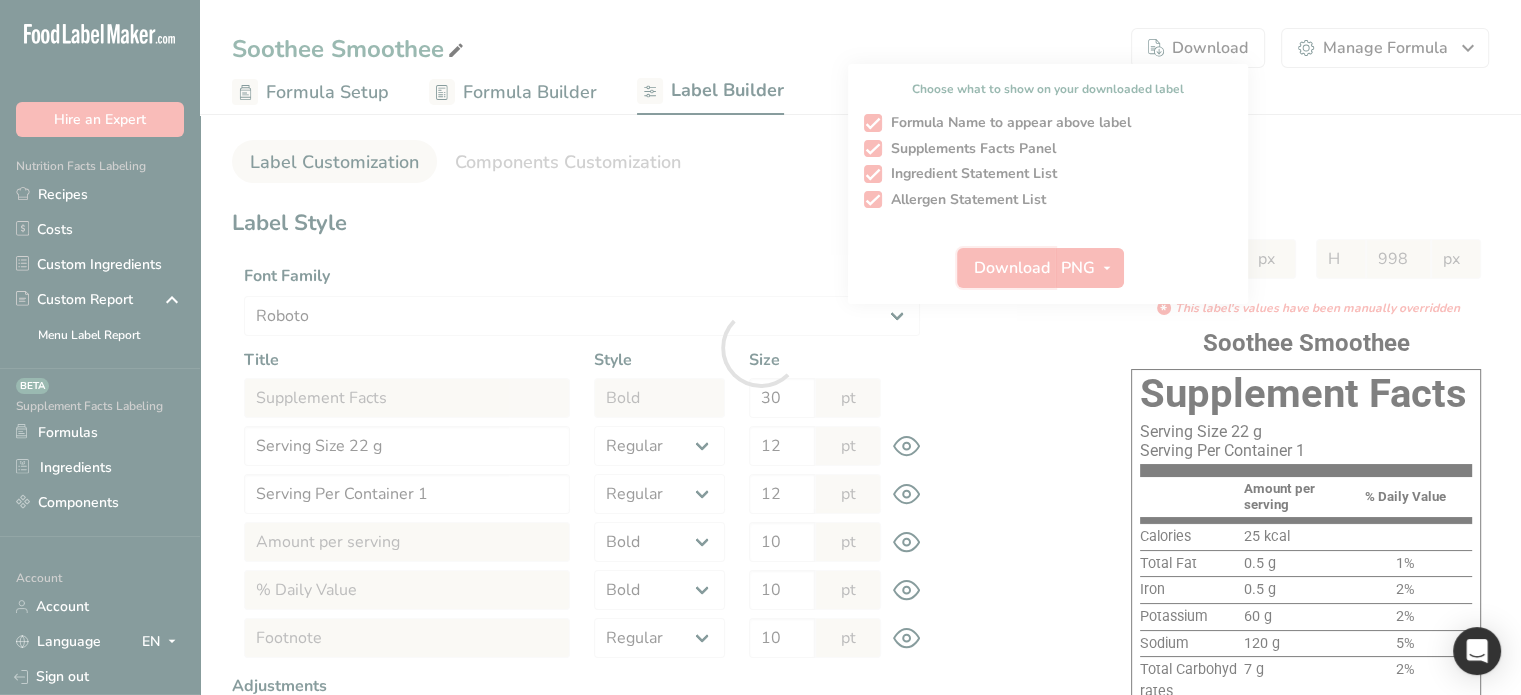 select on "Roboto" 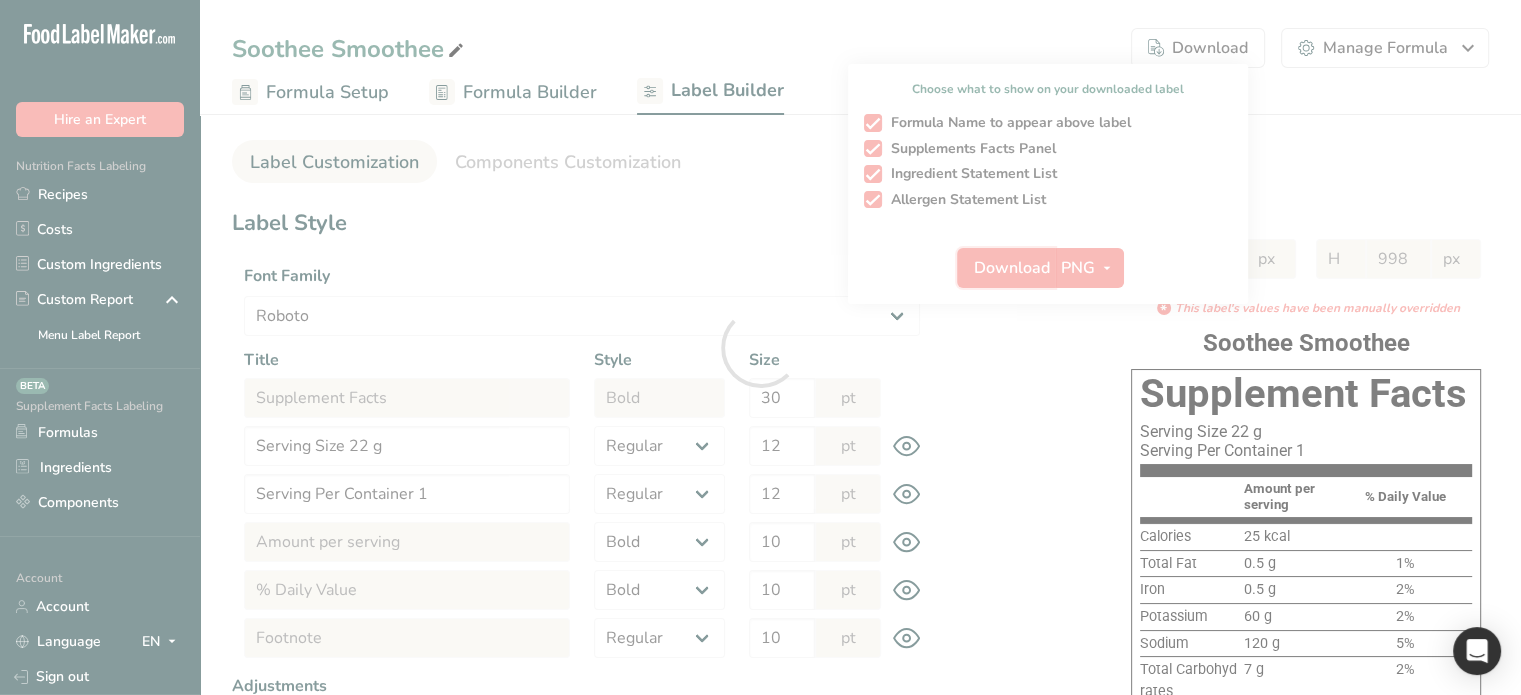 select on "bold" 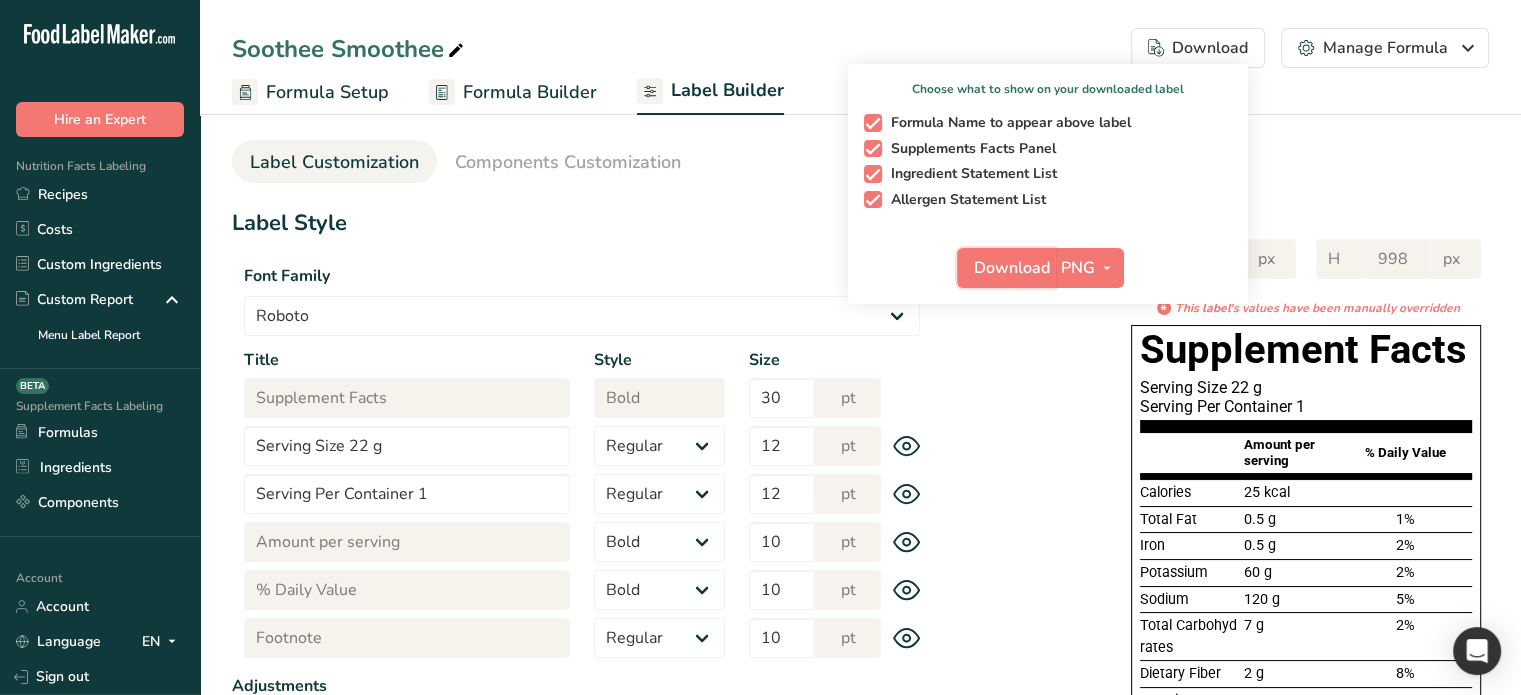 type 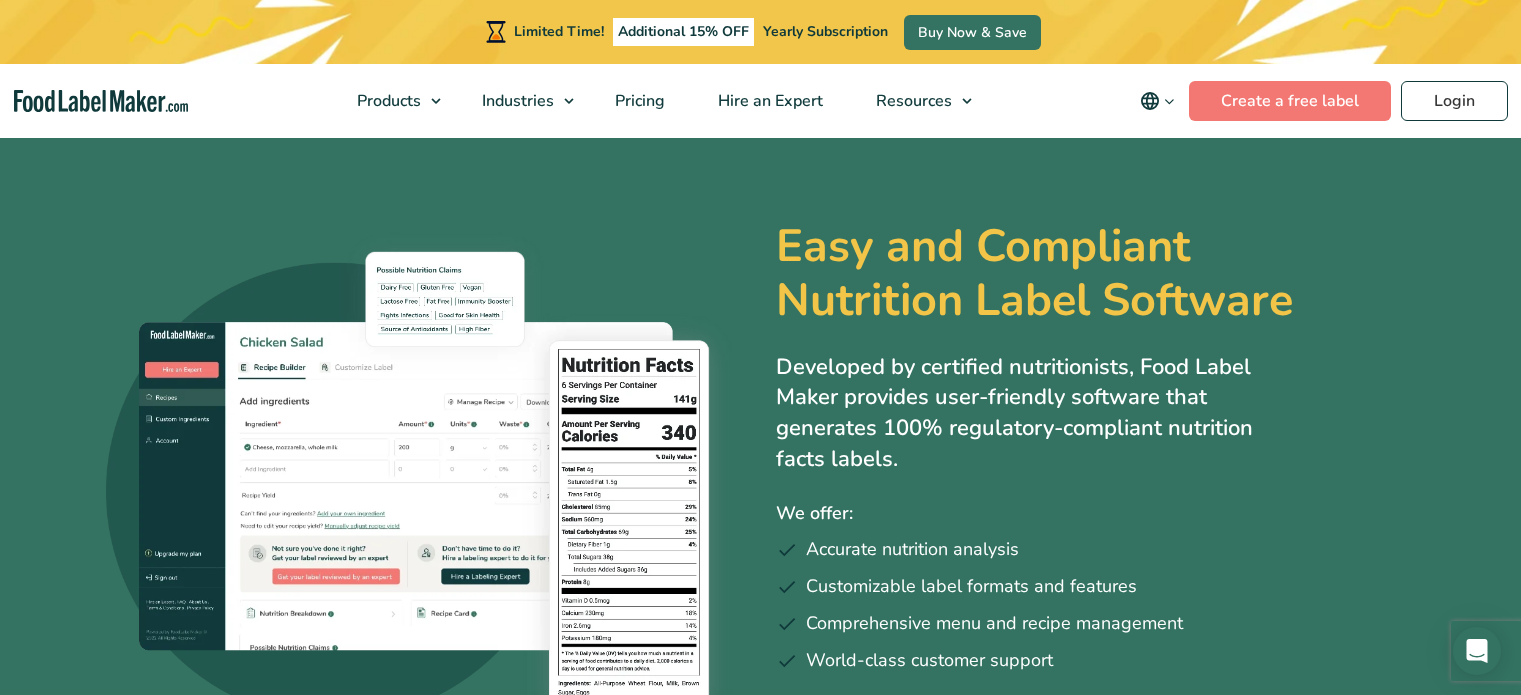 scroll, scrollTop: 0, scrollLeft: 0, axis: both 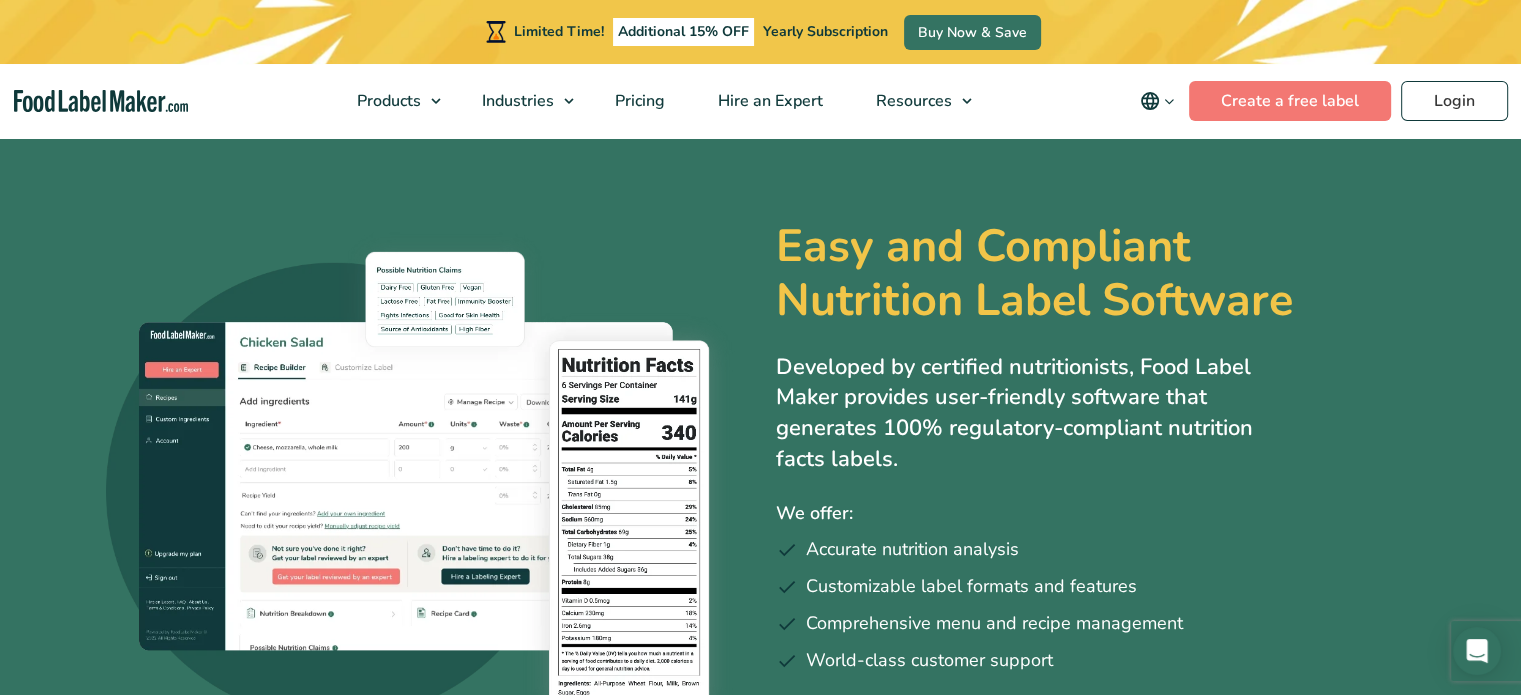 click on "Products
Food Nutrition Labelling
Supplements Formulation & Labelling
Industries
Food Manufacturers
Hospitality & Hotels
Supplement Manufacturers
Meal Plan
Restaurants and Food Service
Hospitals & Healthcare
Pricing
Hire an Expert
Resources
Blog
Regulatory Hub
Help Center
FAQ
Video Tutorials
Success Stories
Terms & Conditions
Privacy Policy
English Español Français Deutsch
English Español Français Deutsch
Create a free label
Login" at bounding box center [760, 101] 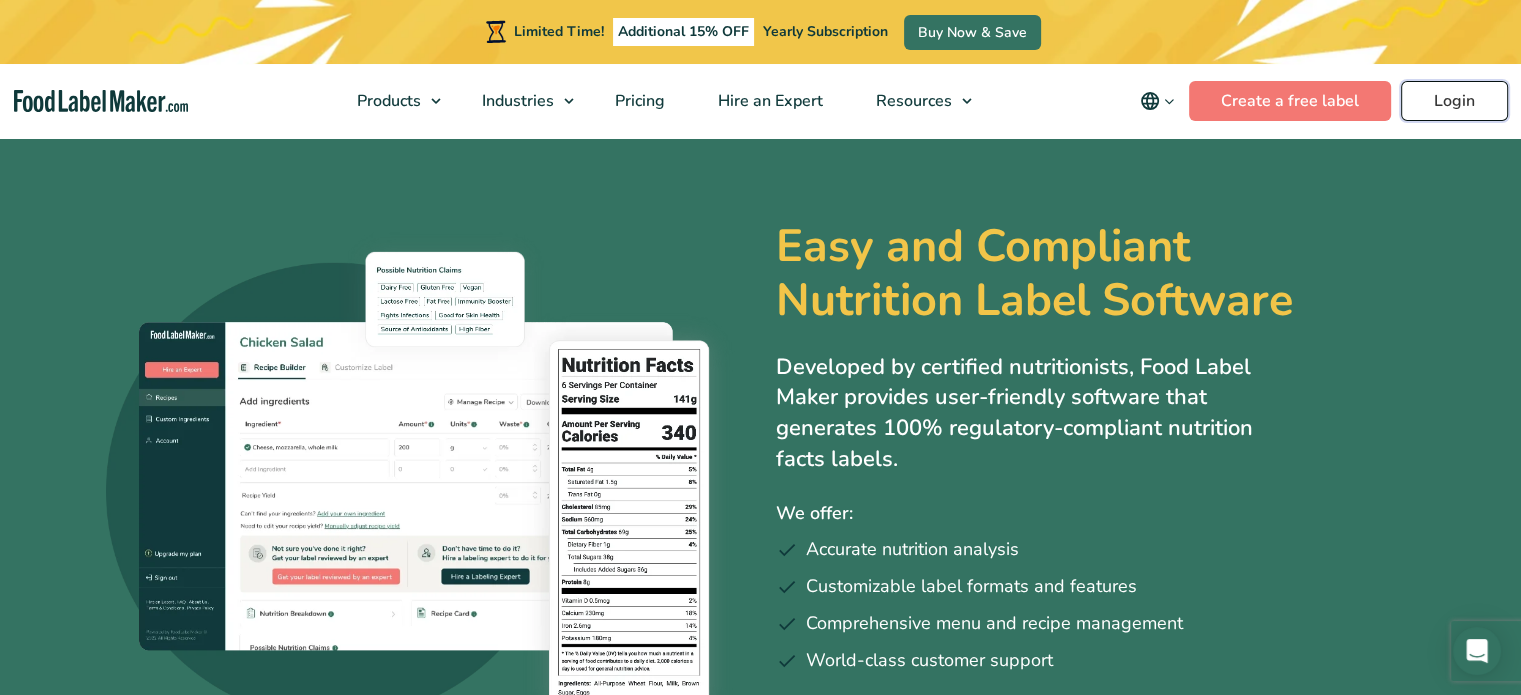 click on "Login" at bounding box center (1454, 101) 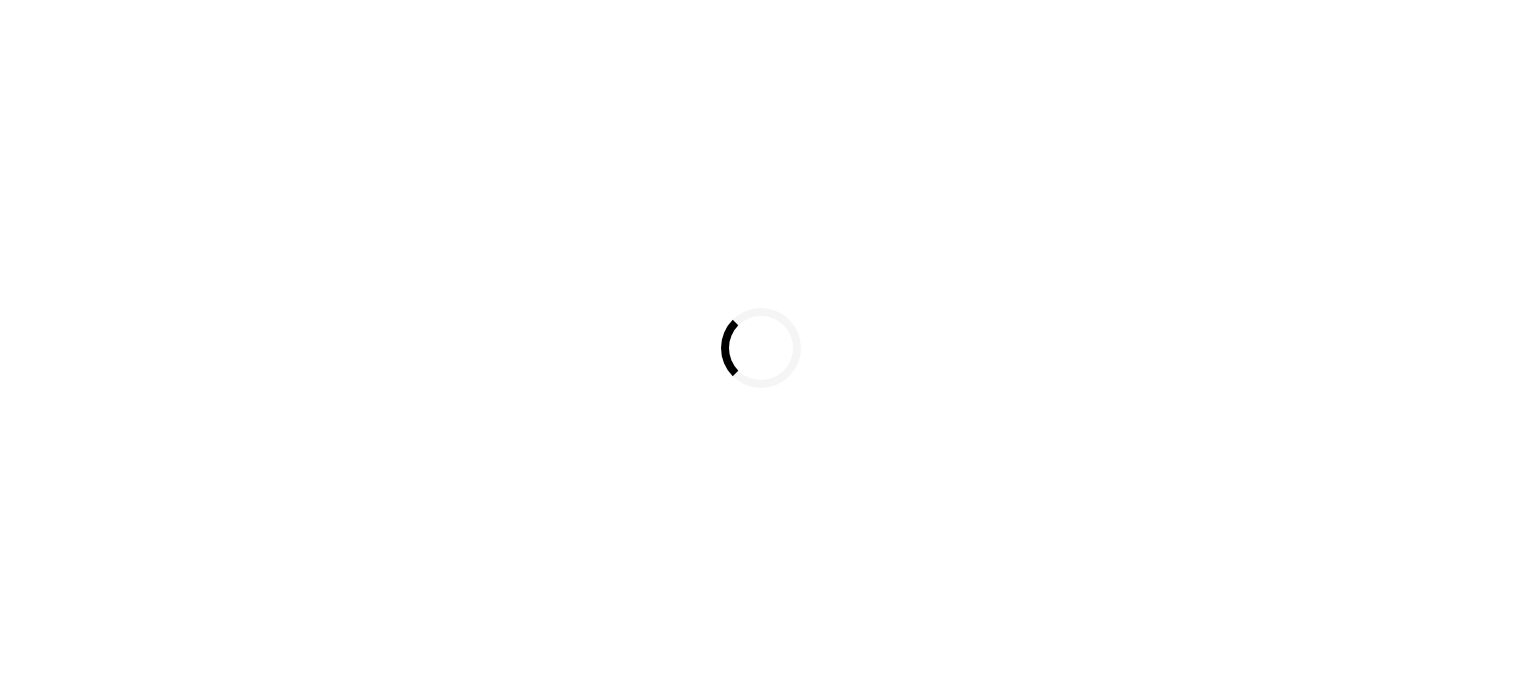 scroll, scrollTop: 0, scrollLeft: 0, axis: both 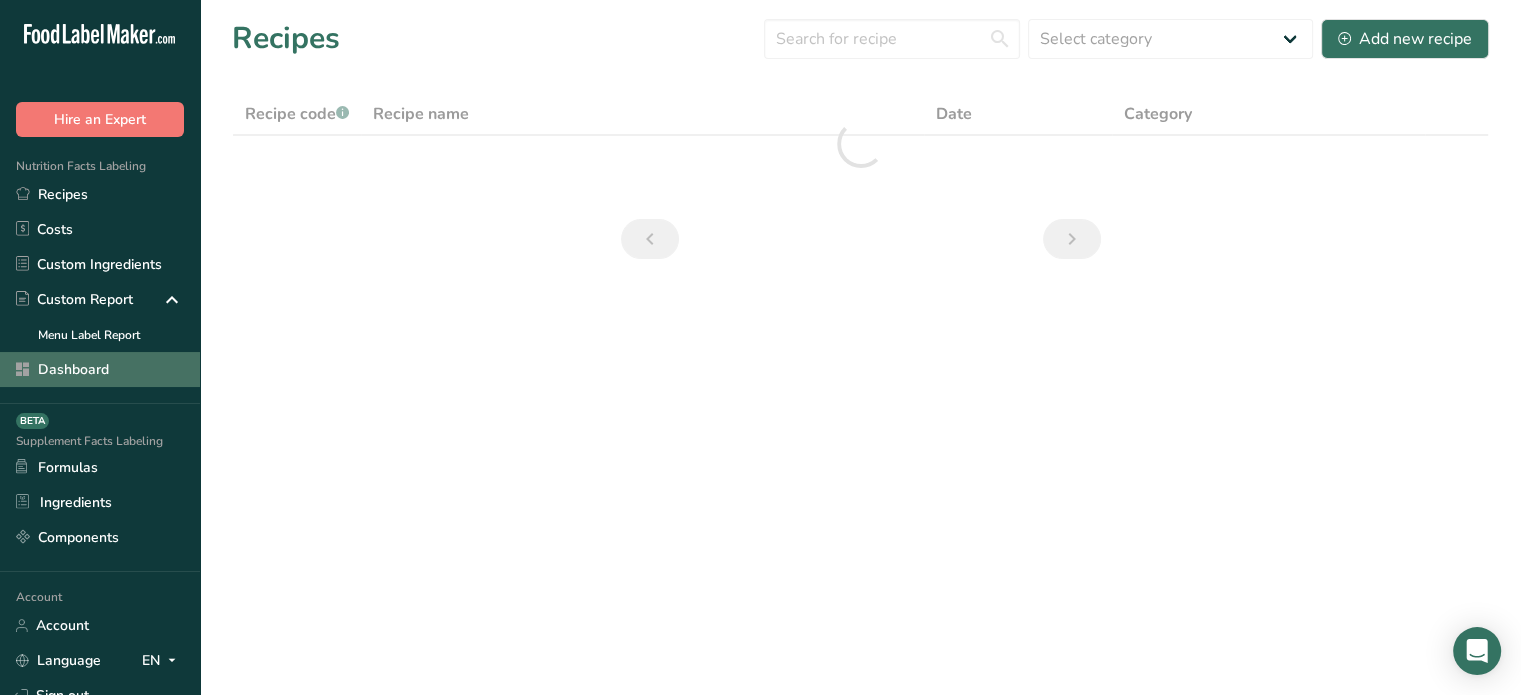 click on "Dashboard" at bounding box center [100, 369] 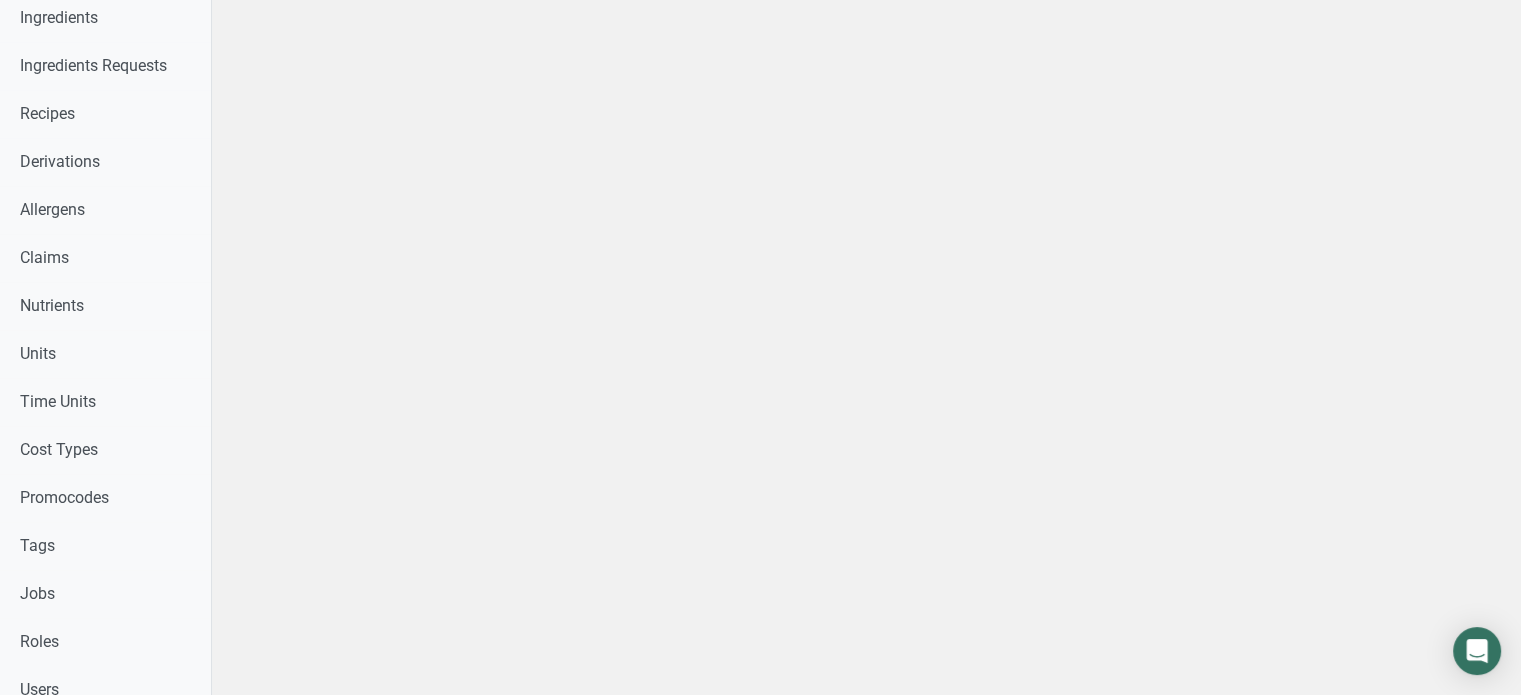 scroll, scrollTop: 1137, scrollLeft: 0, axis: vertical 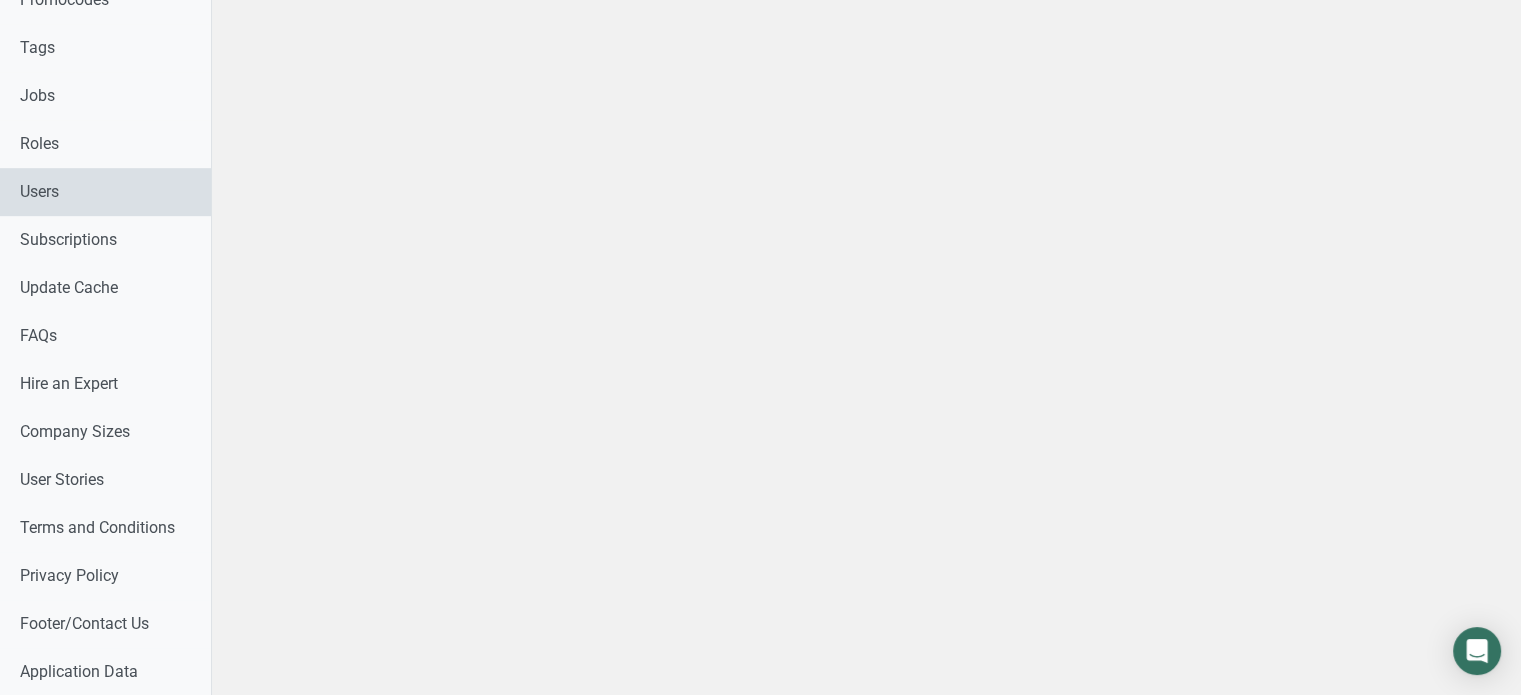 click on "Users" at bounding box center (105, 192) 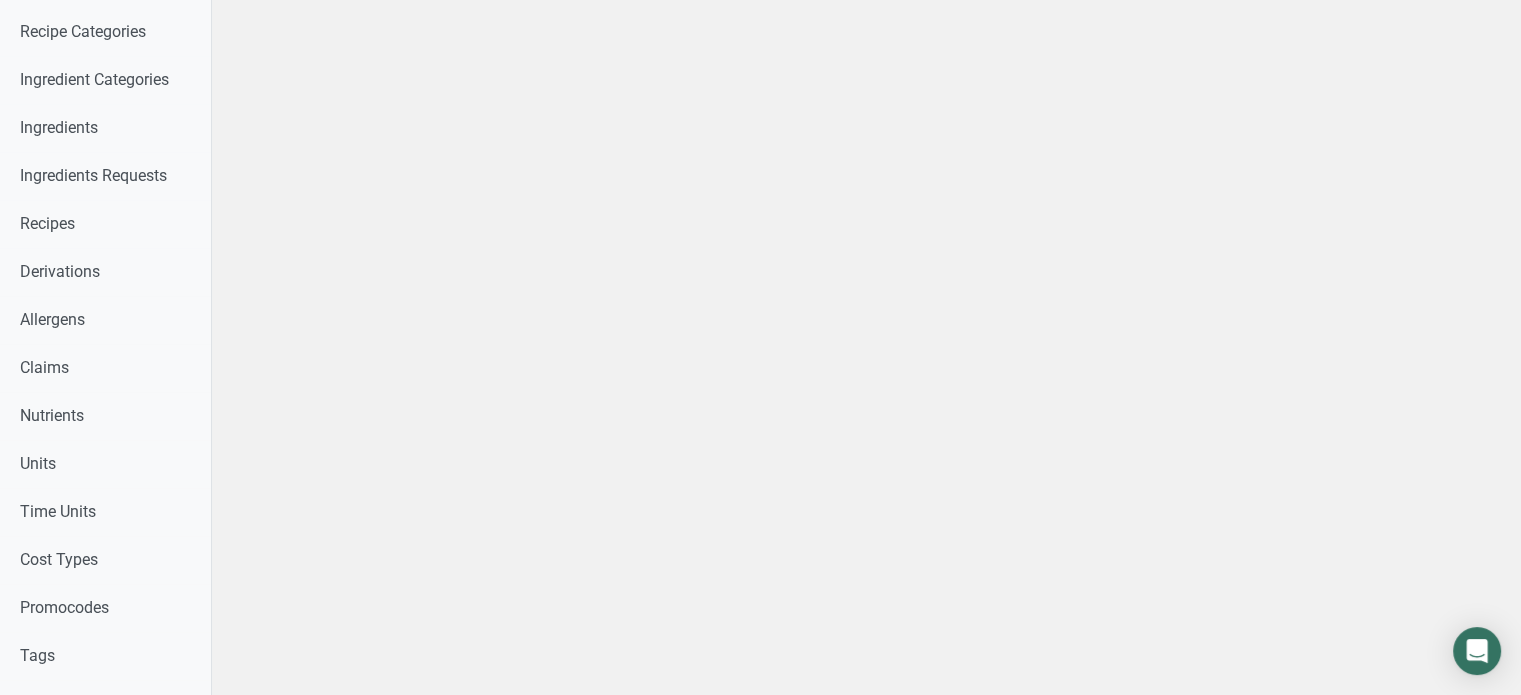 scroll, scrollTop: 0, scrollLeft: 0, axis: both 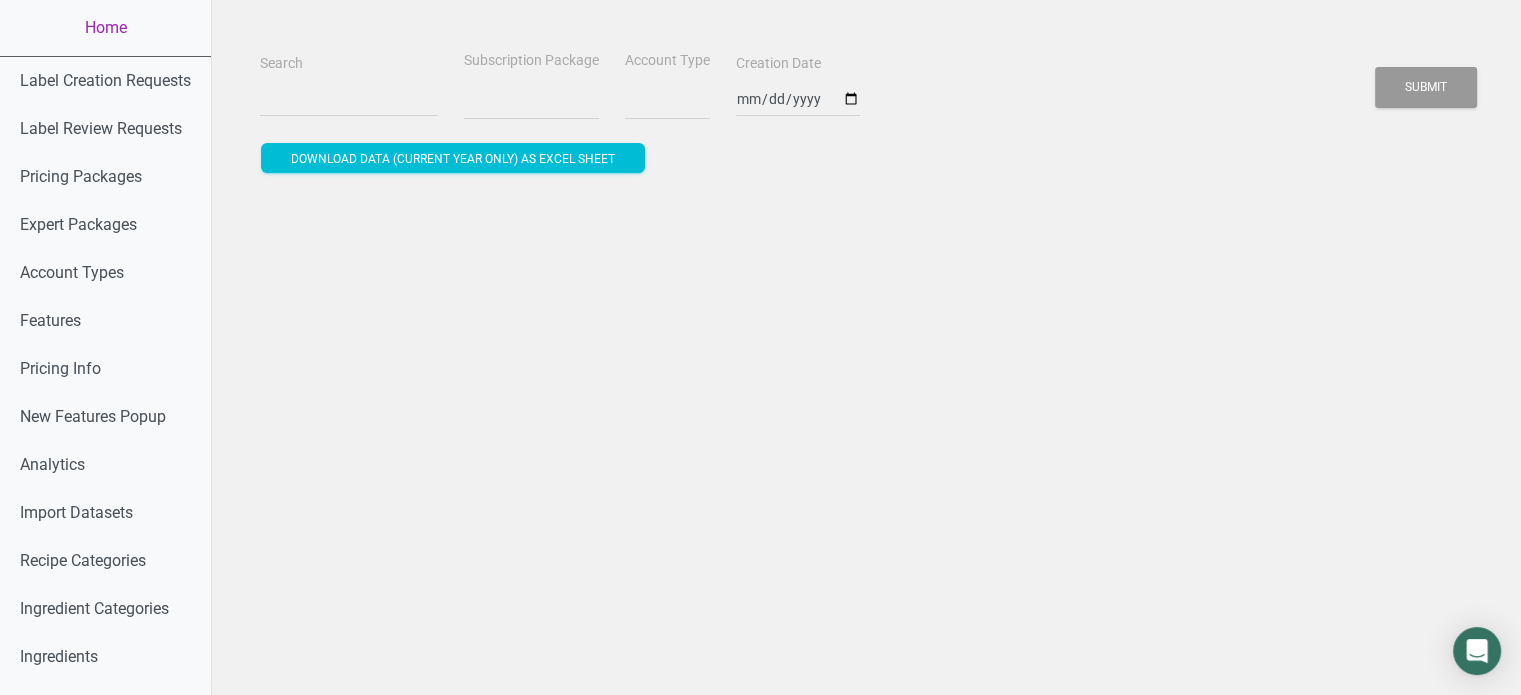 select 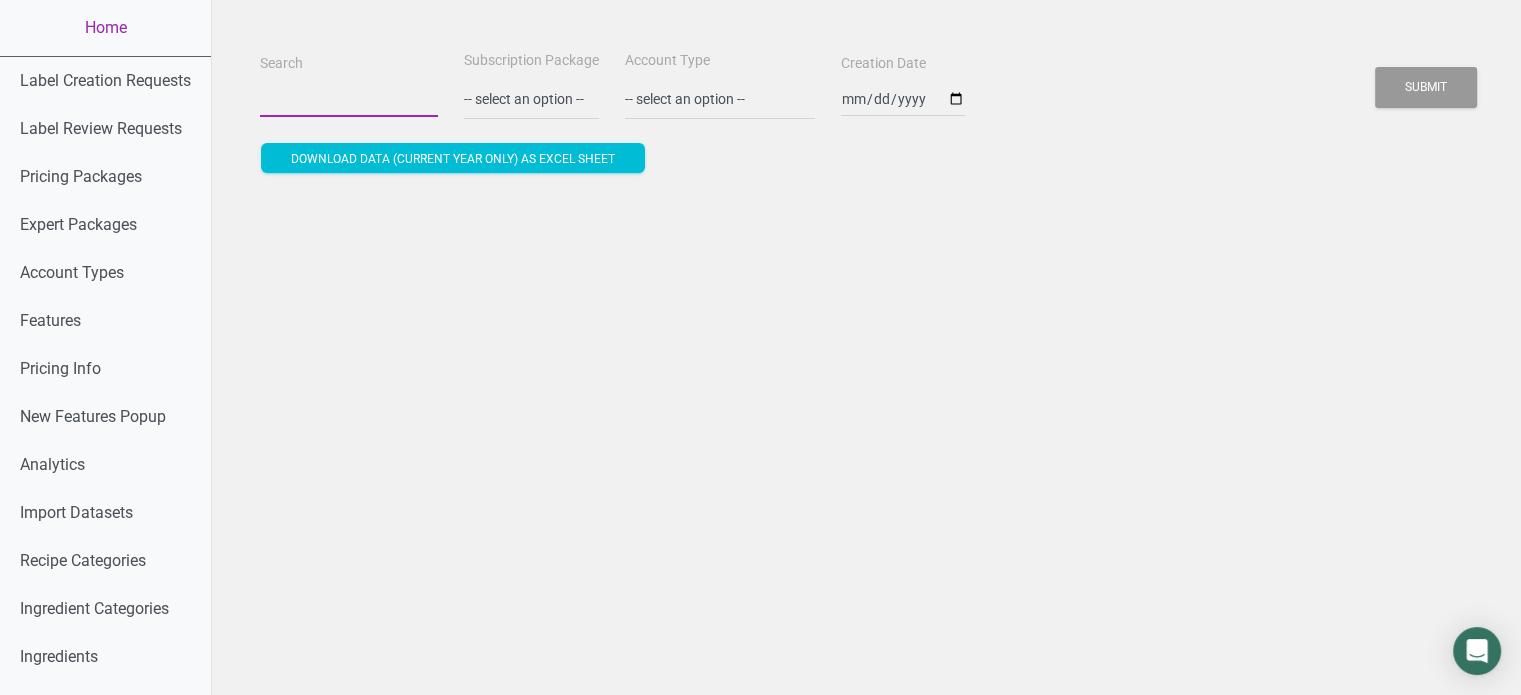 click on "Search" at bounding box center [349, 99] 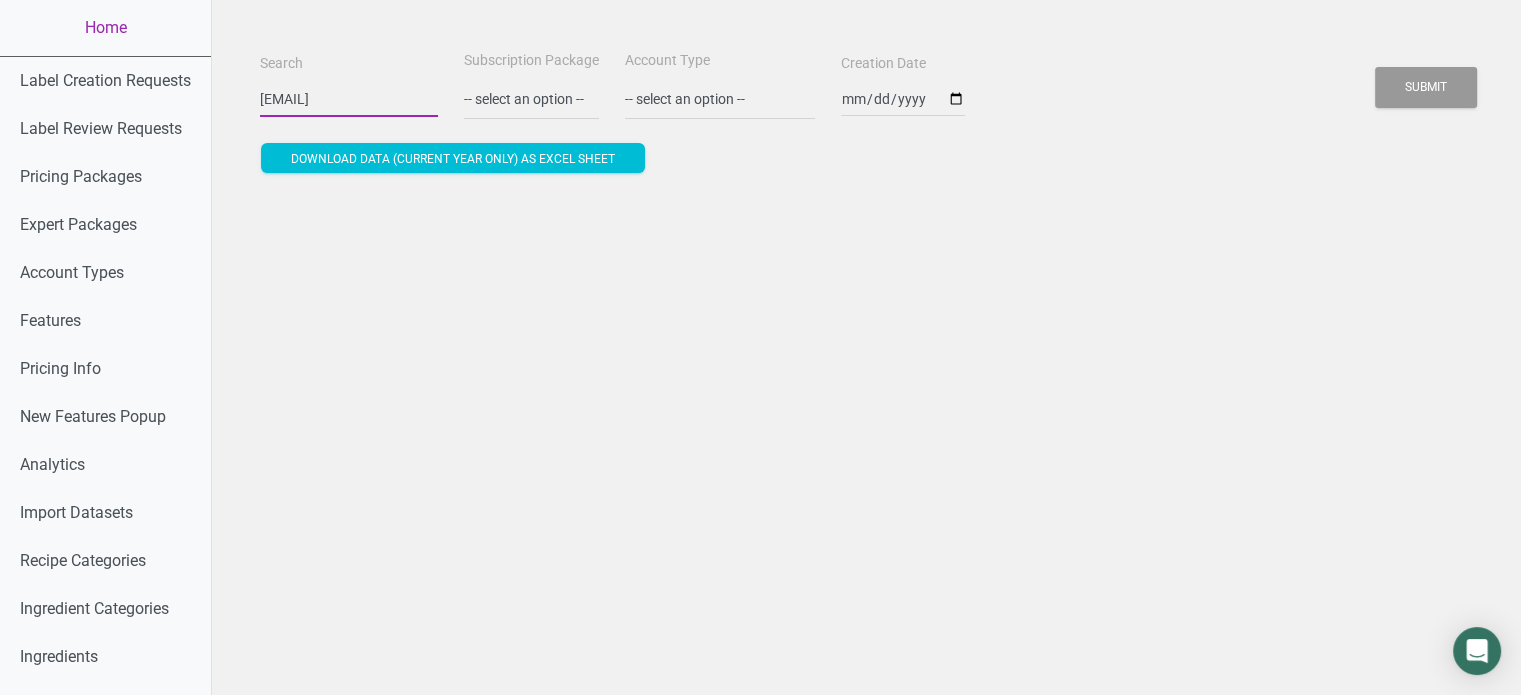scroll, scrollTop: 0, scrollLeft: 33, axis: horizontal 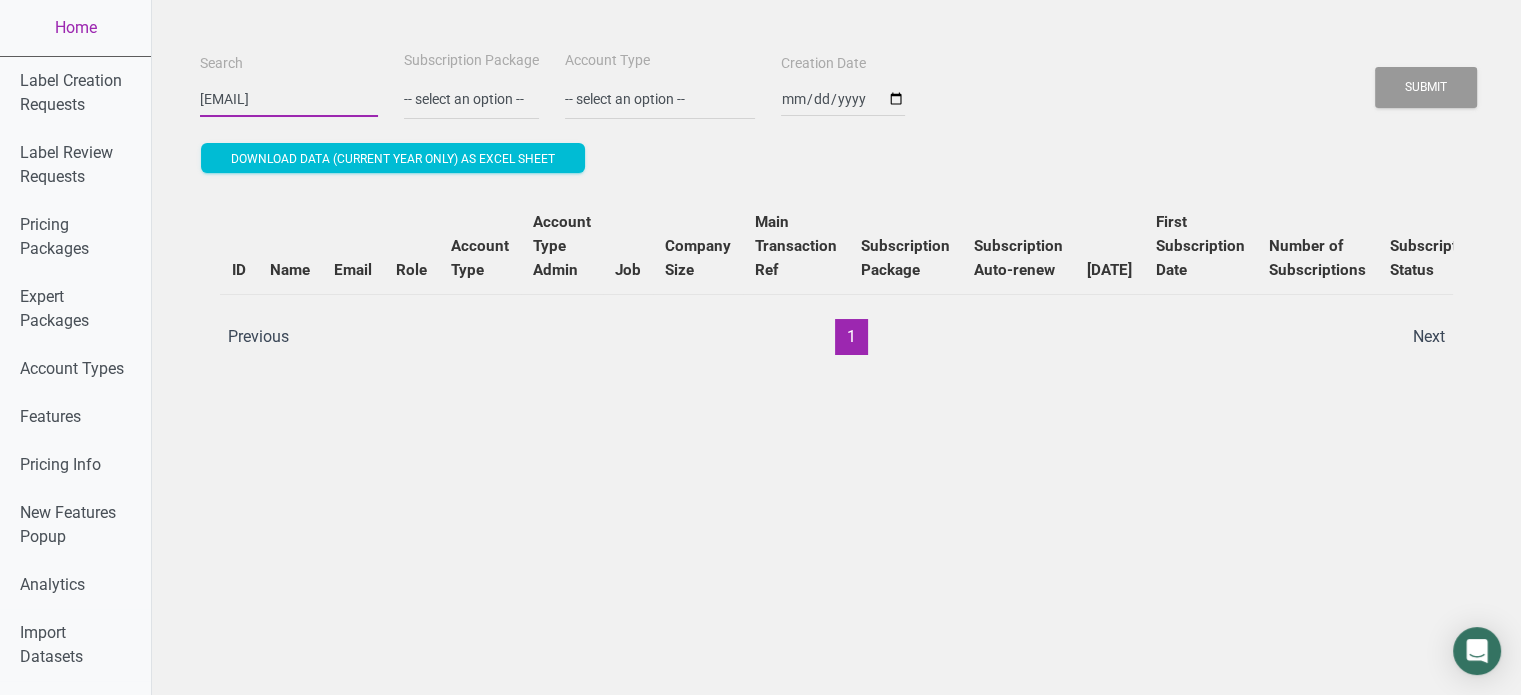 click on "Submit" at bounding box center [1426, 87] 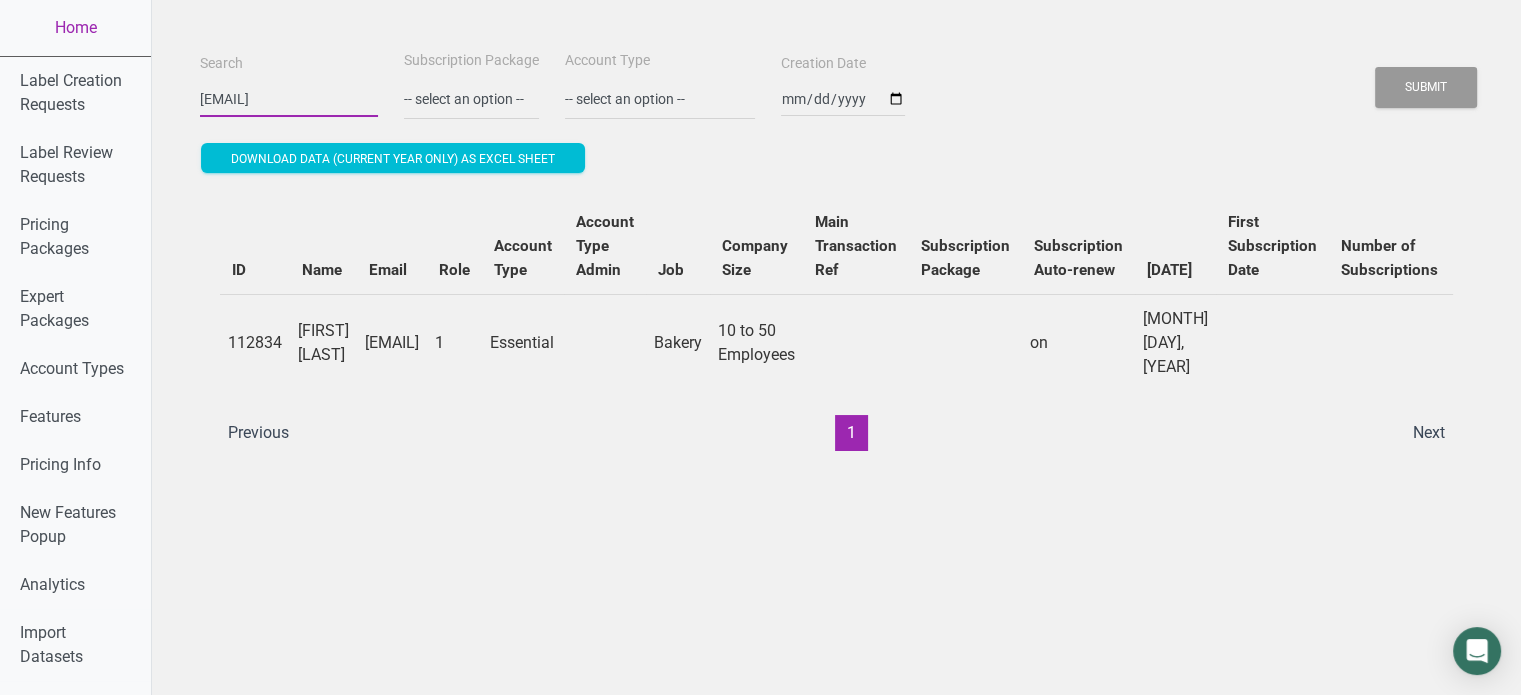 scroll, scrollTop: 0, scrollLeft: 696, axis: horizontal 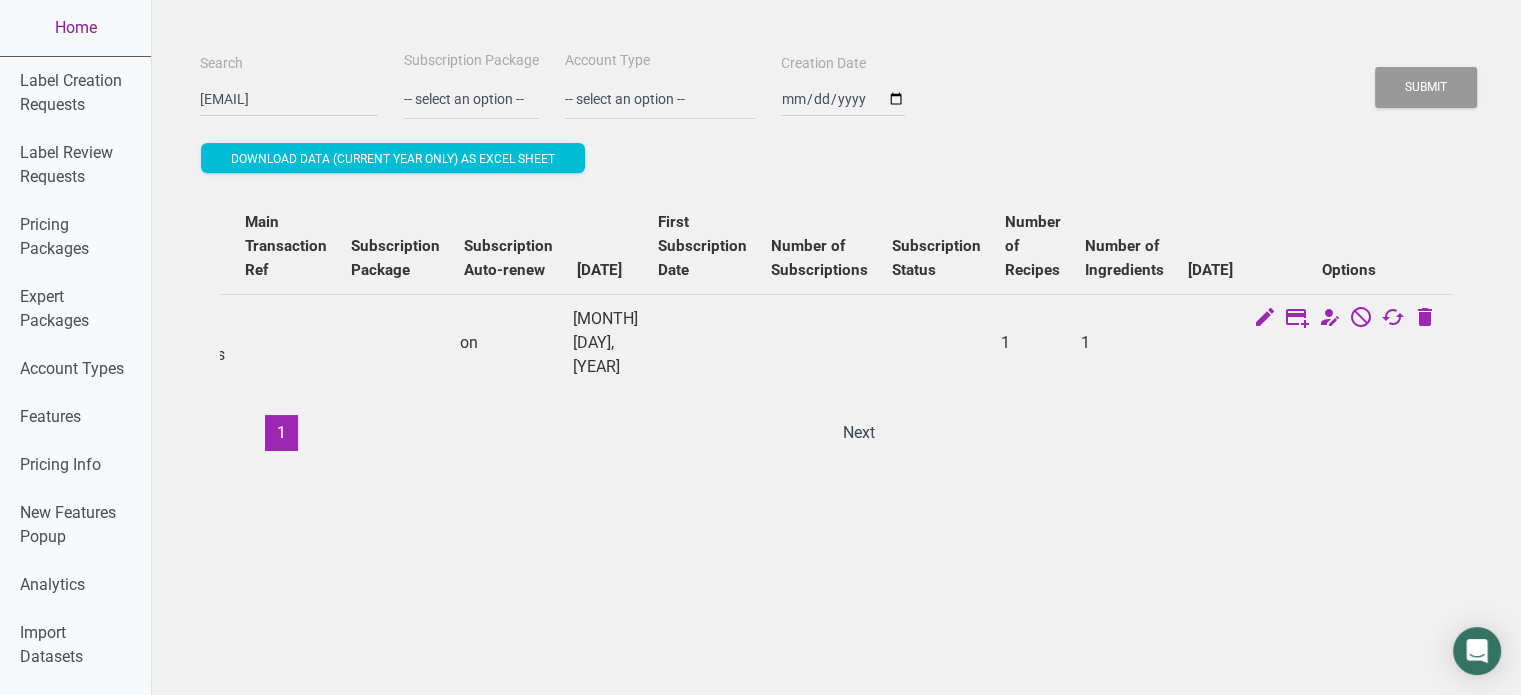 click on "Home" at bounding box center [75, 28] 